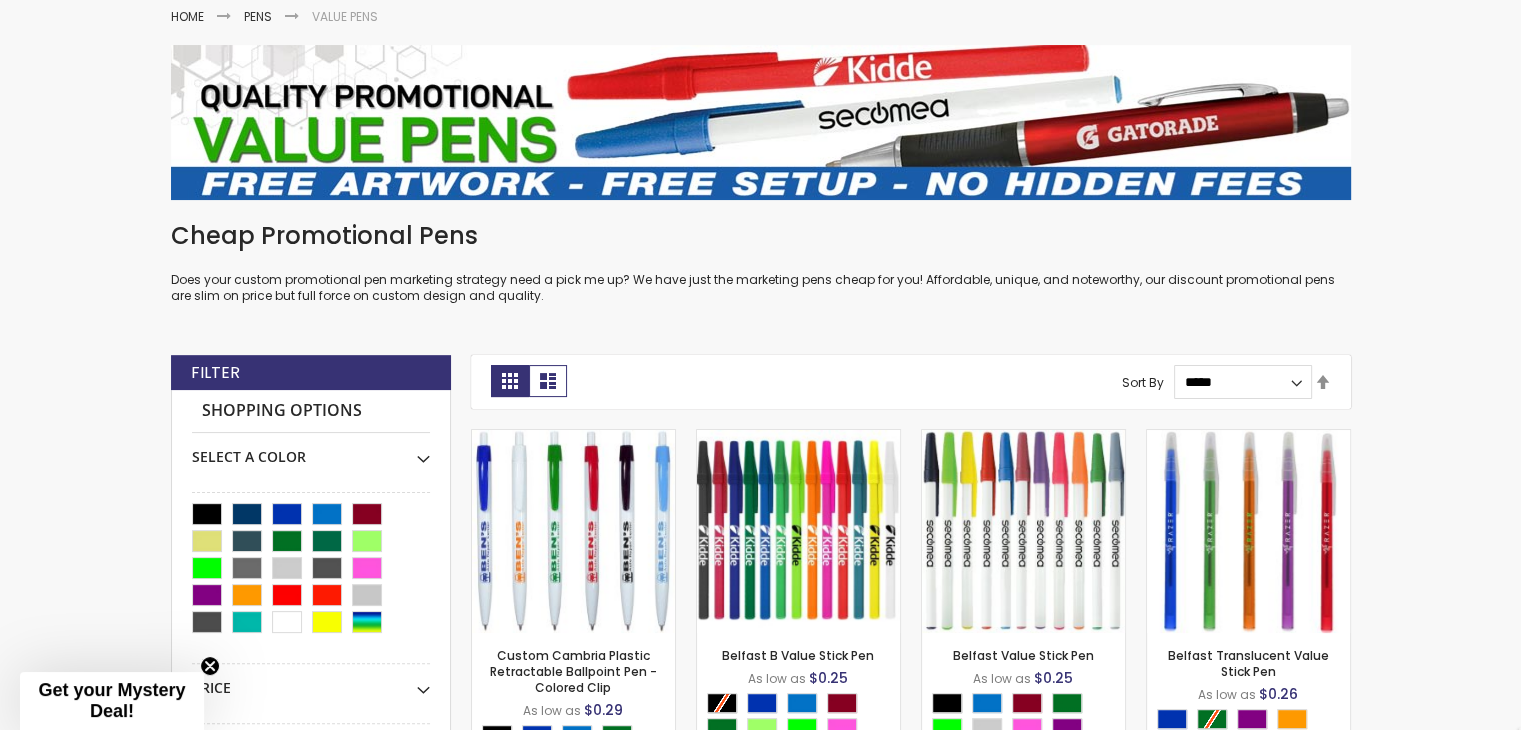 scroll, scrollTop: 600, scrollLeft: 0, axis: vertical 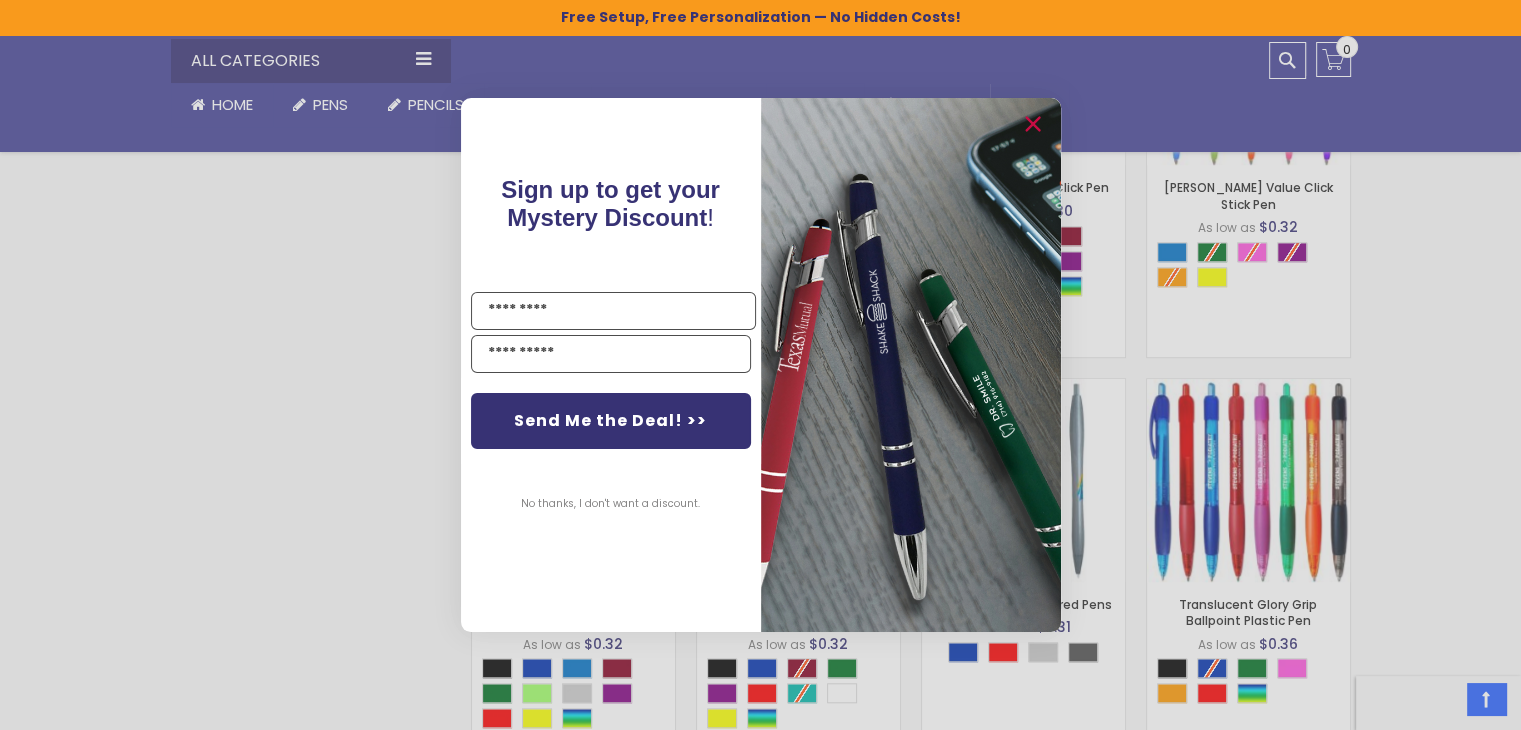 click on "Close dialog Sign up to get your Mystery Discount !
Name Send Me the Deal! >> No thanks, I don't want a discount. ******" at bounding box center (760, 365) 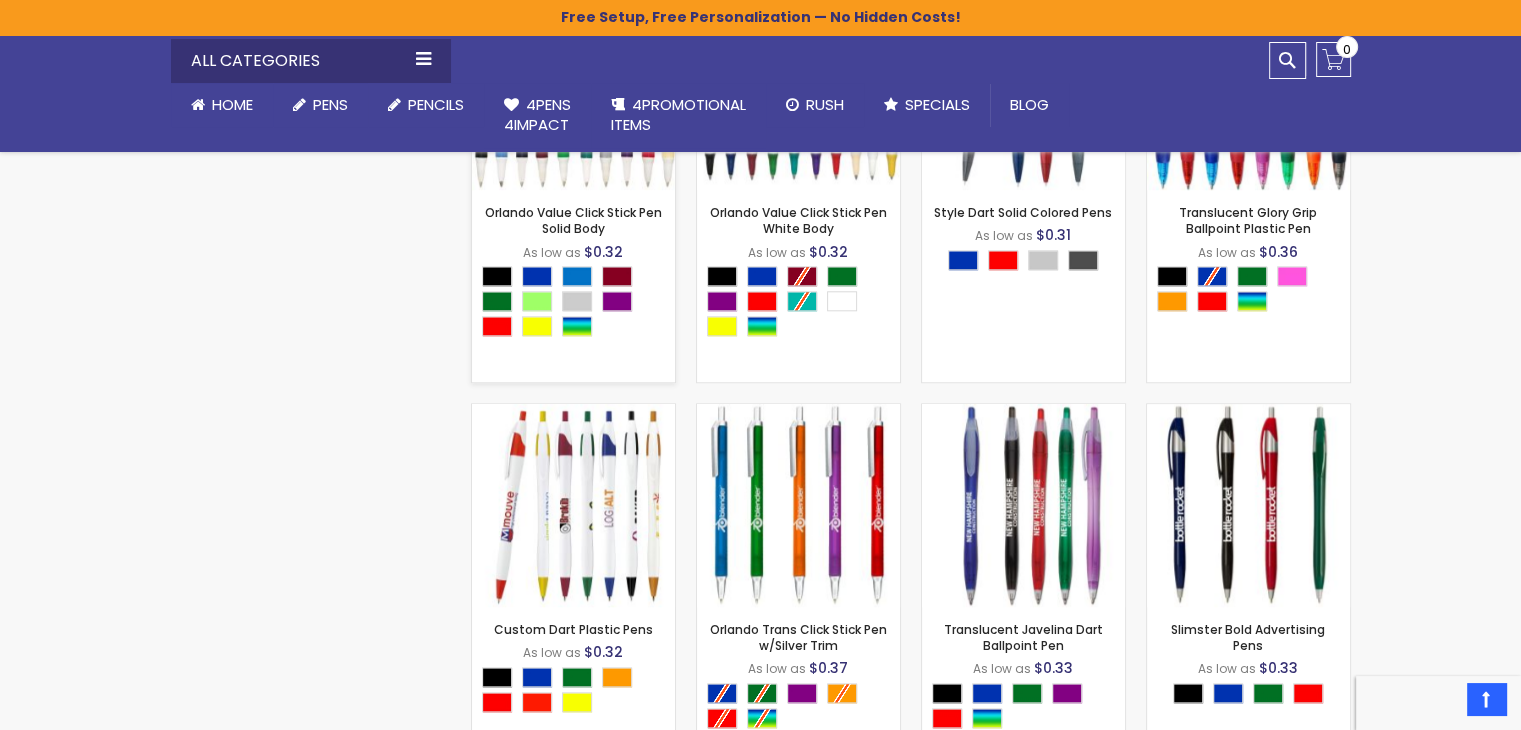 scroll, scrollTop: 2100, scrollLeft: 0, axis: vertical 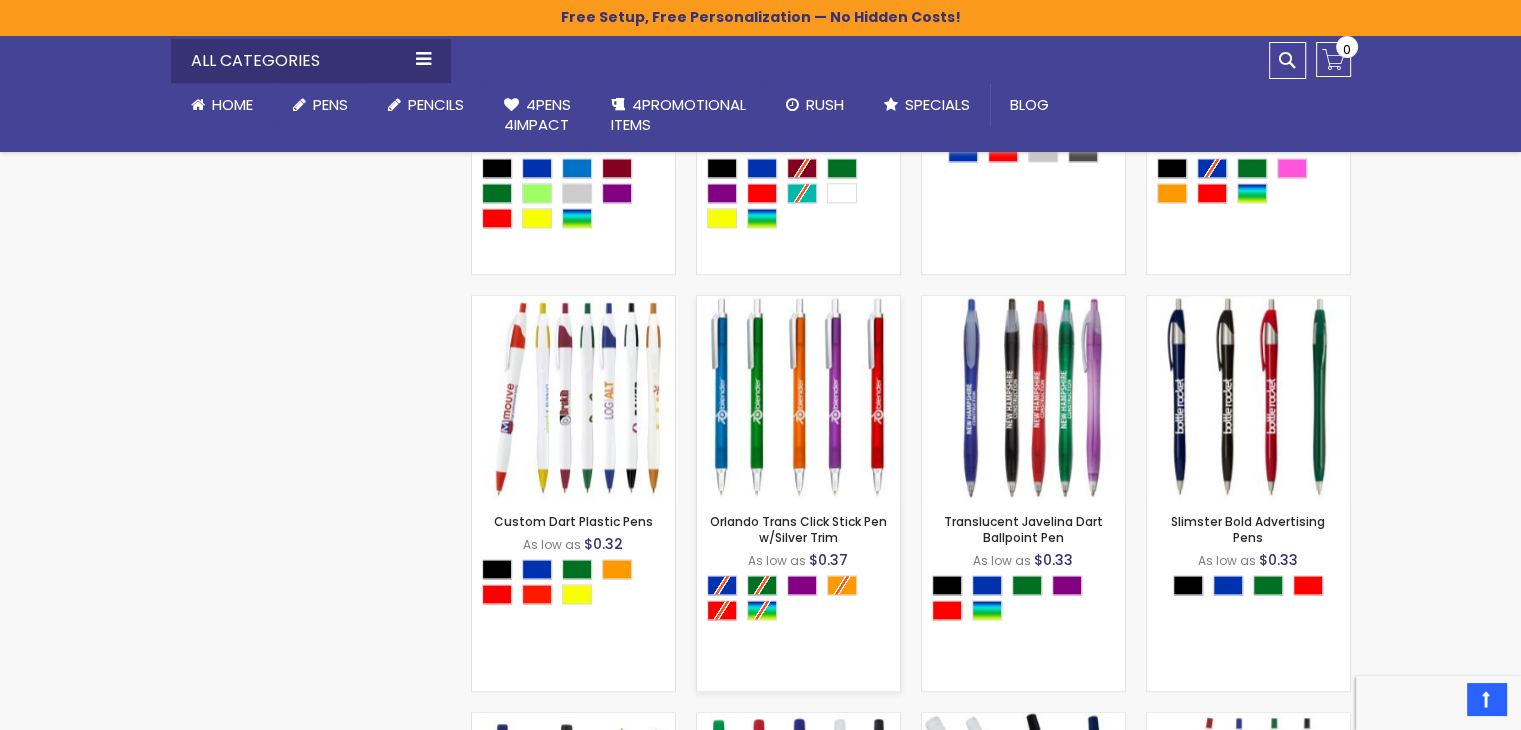 click on "-
***
+
Add to Cart" at bounding box center (798, 466) 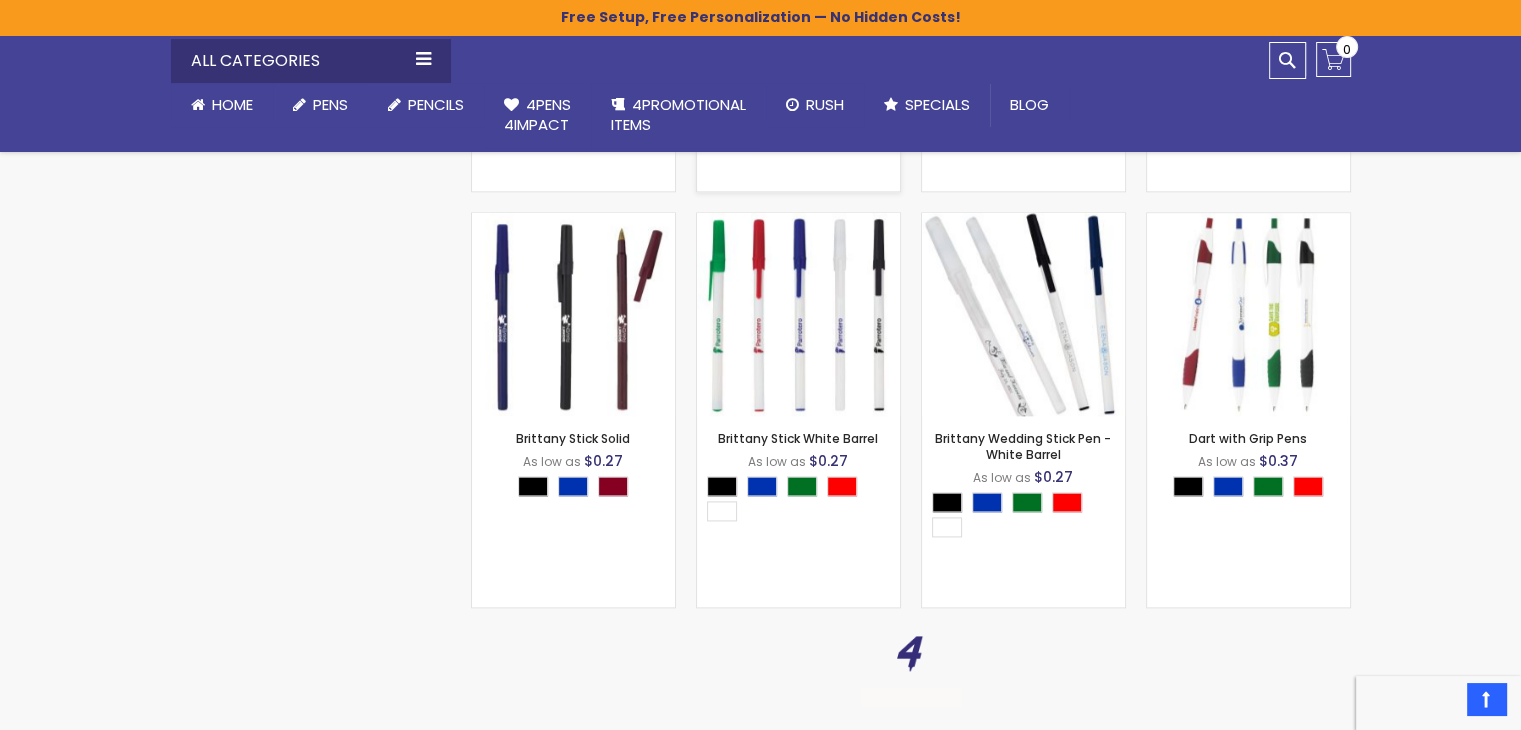 scroll, scrollTop: 3000, scrollLeft: 0, axis: vertical 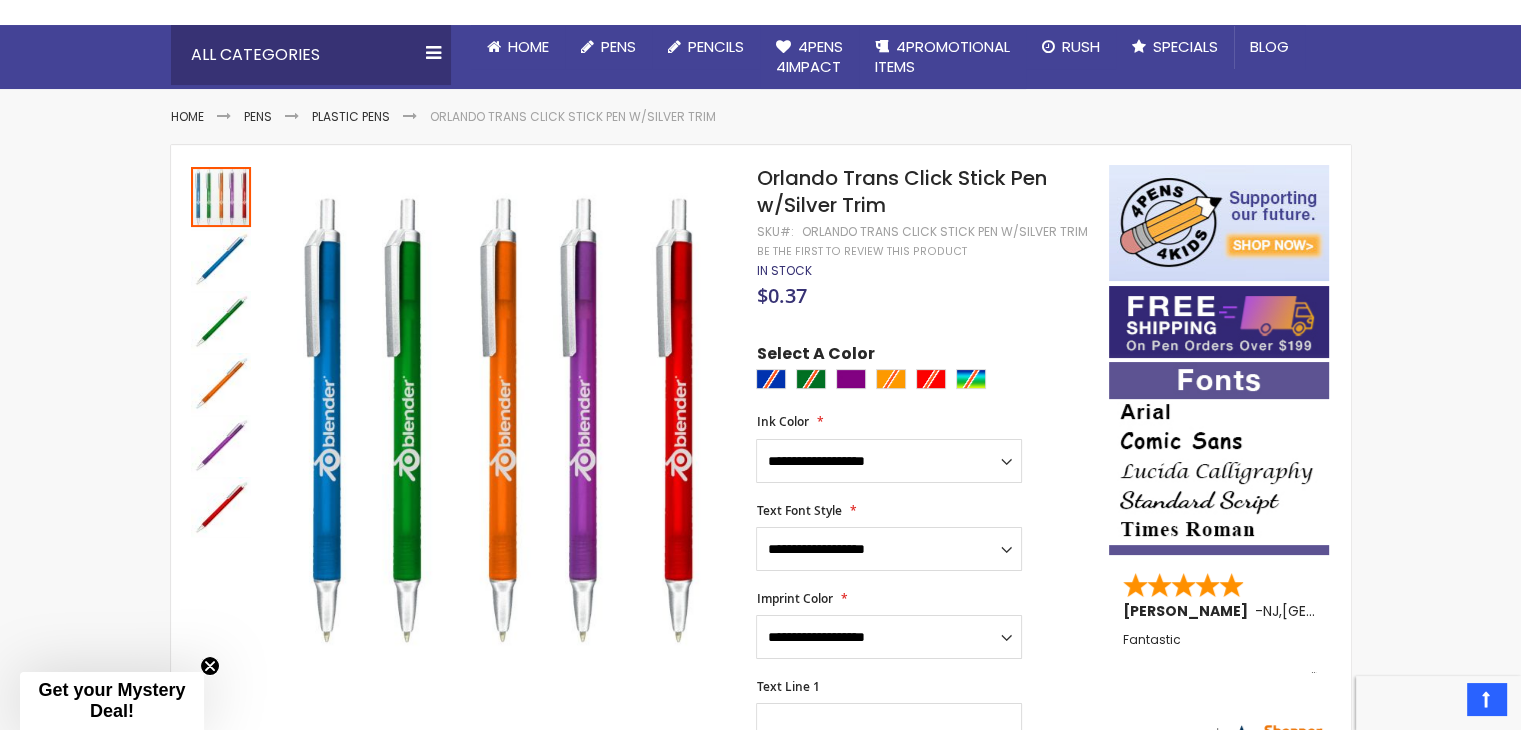 click at bounding box center [927, 381] 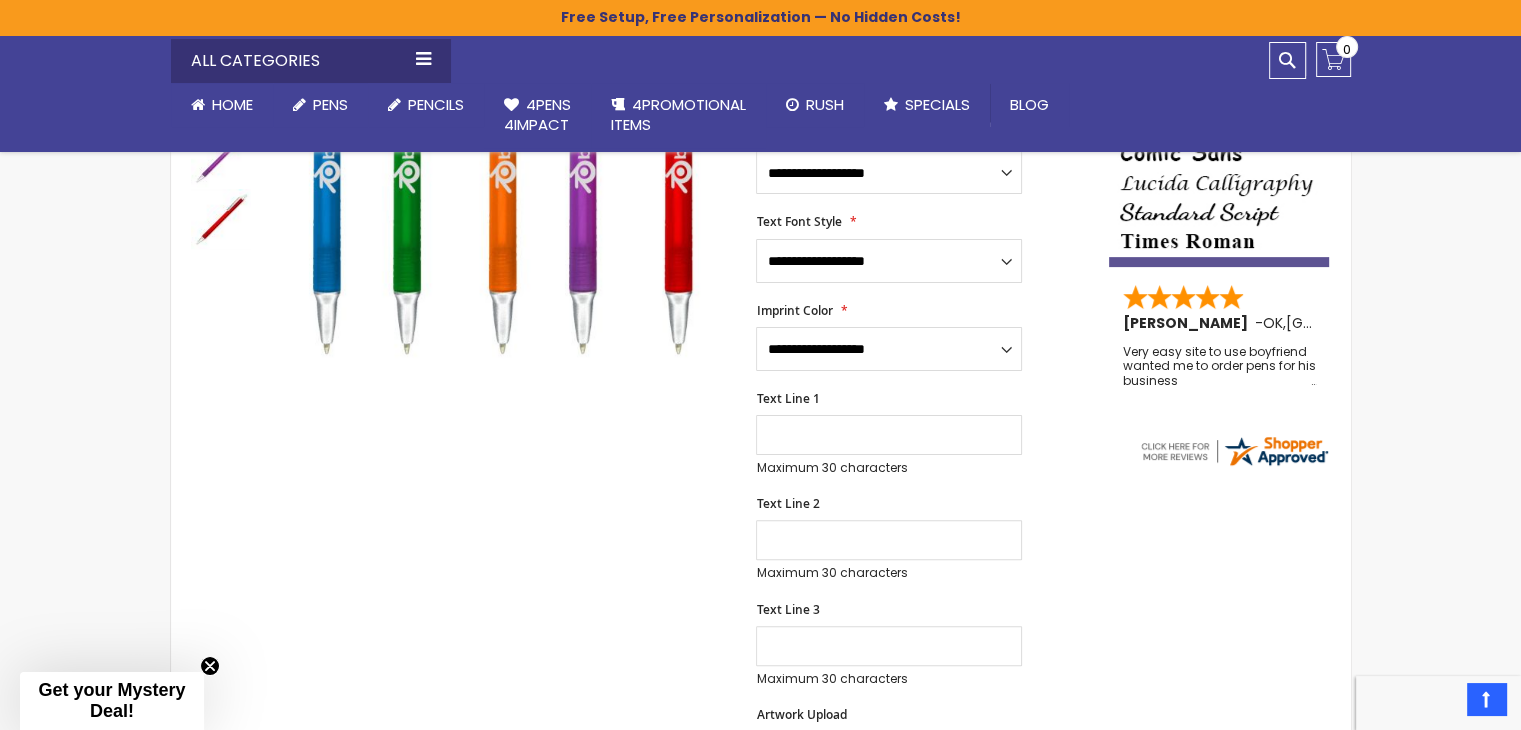 scroll, scrollTop: 500, scrollLeft: 0, axis: vertical 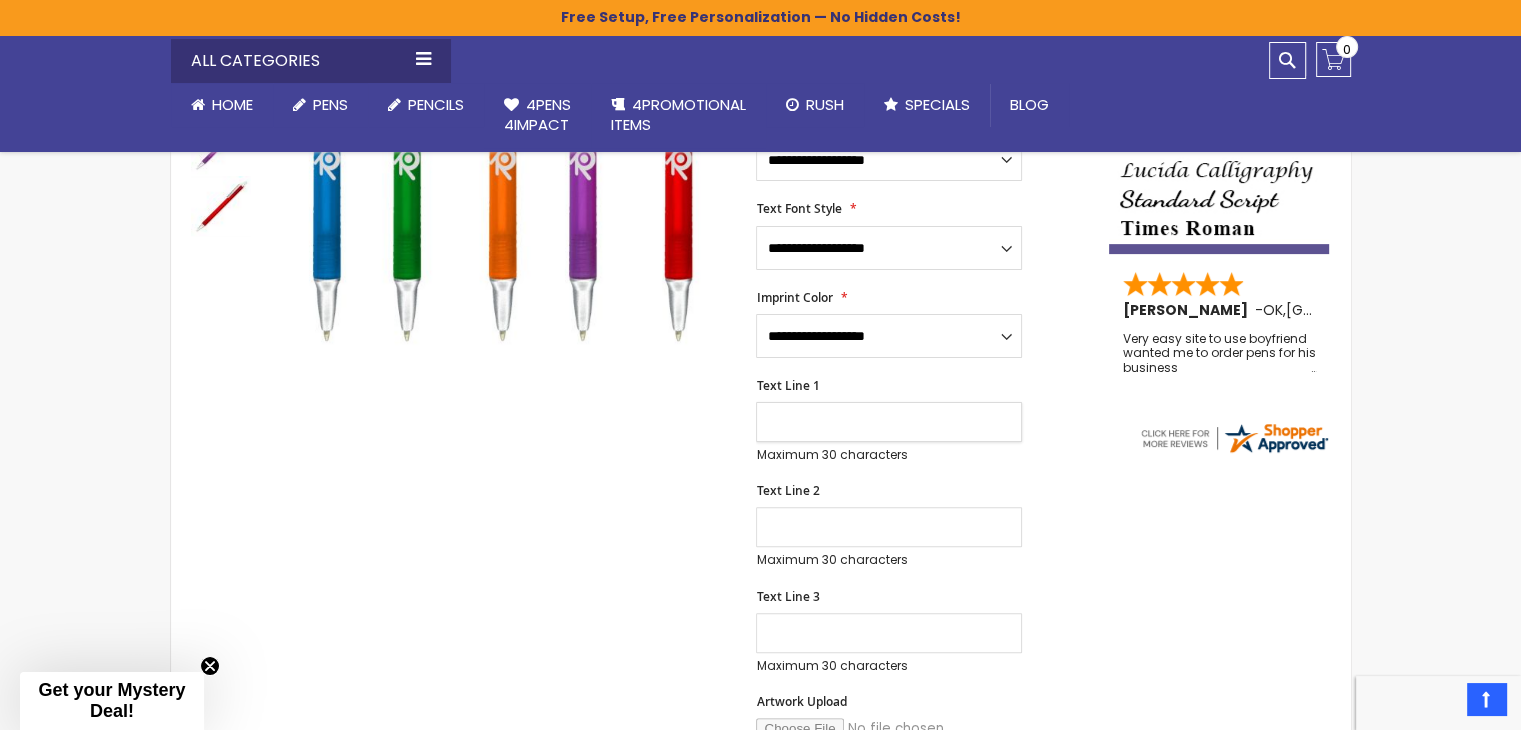click on "Text Line 1" at bounding box center [889, 422] 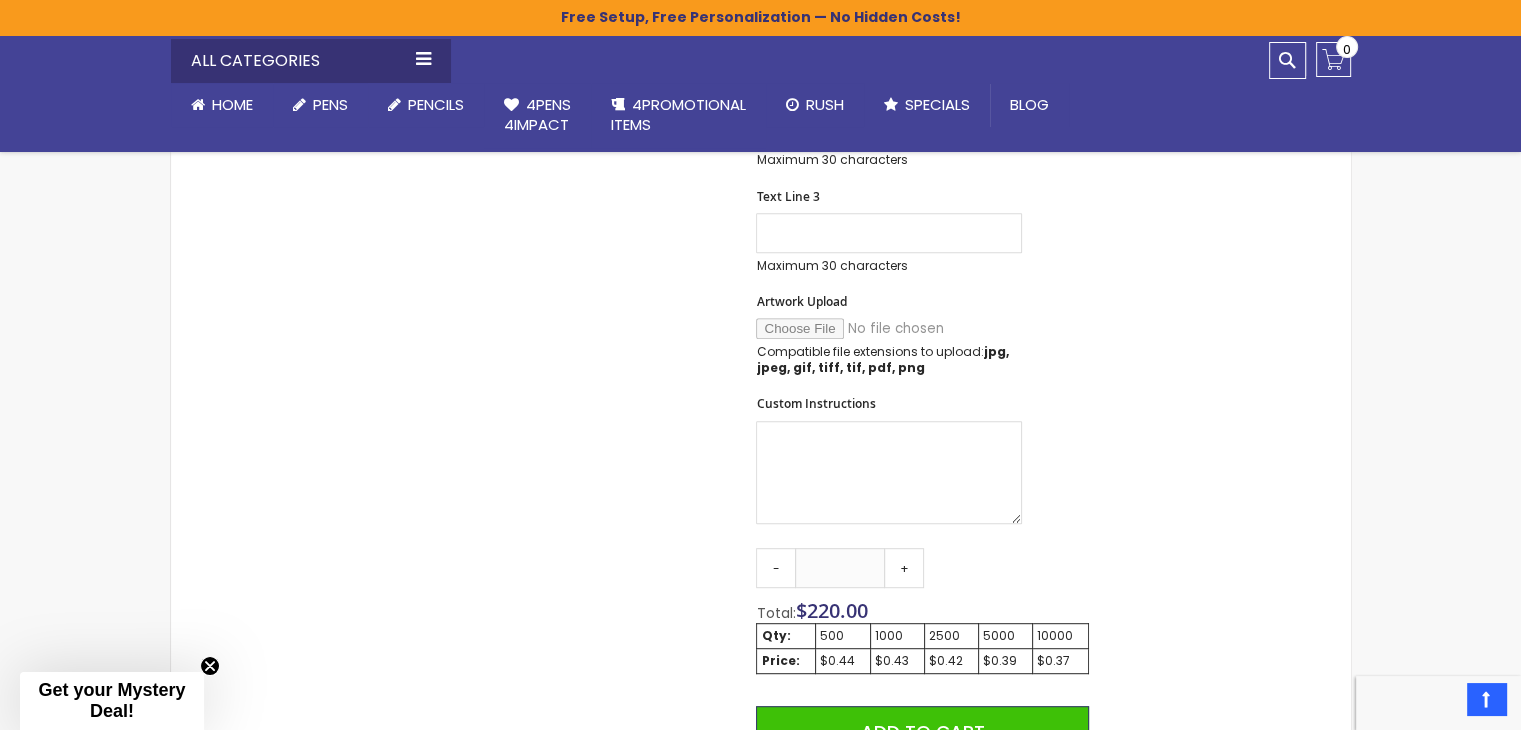 scroll, scrollTop: 600, scrollLeft: 0, axis: vertical 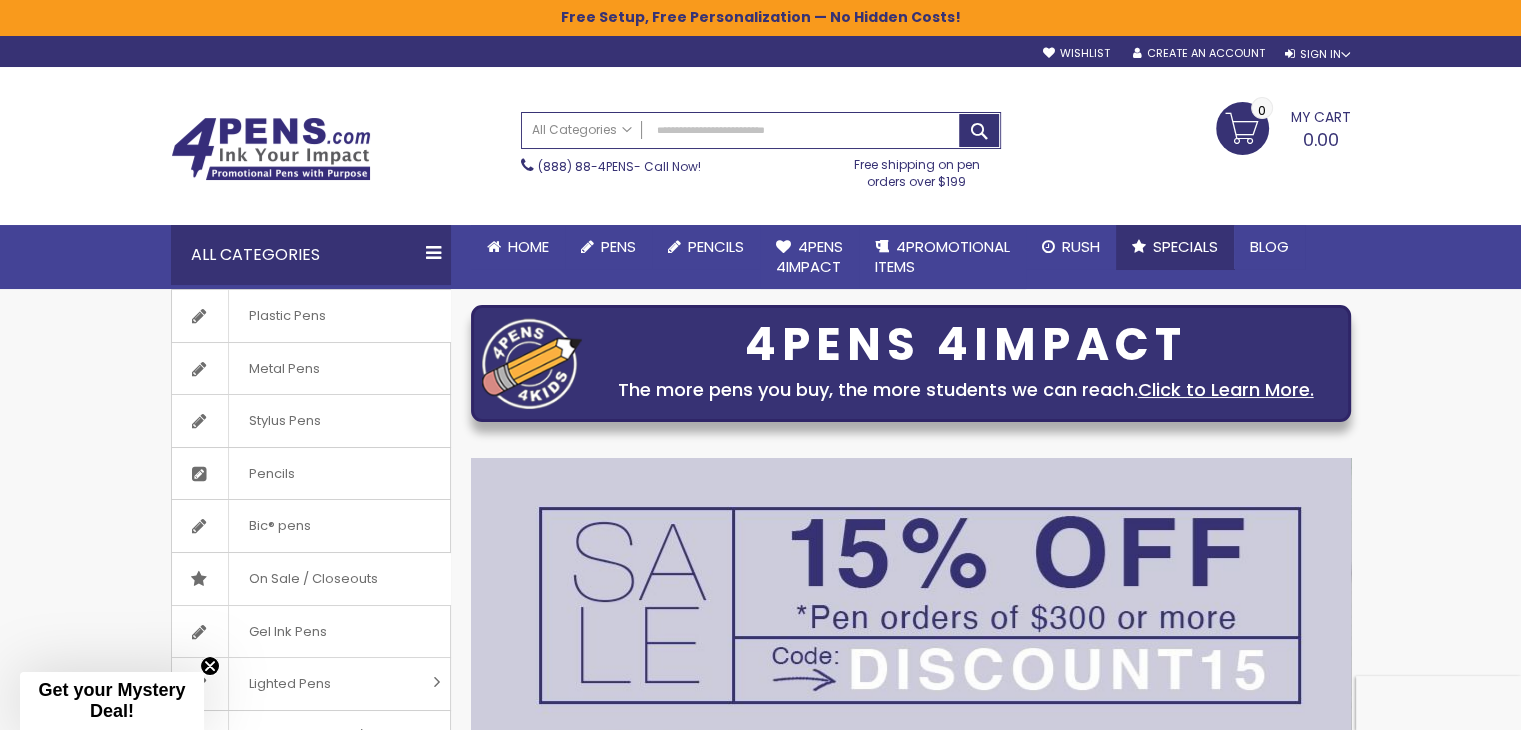 click on "Specials" at bounding box center [1185, 246] 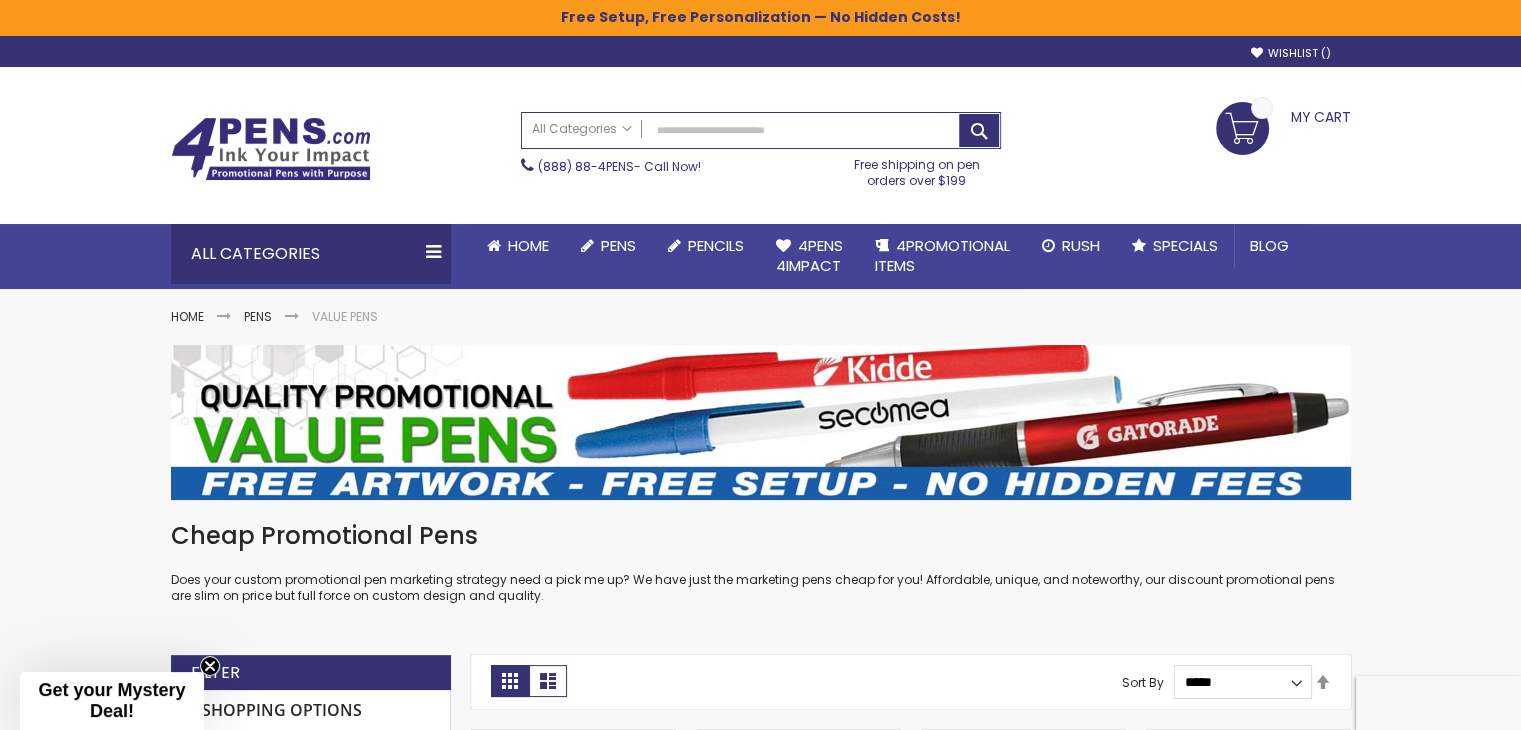 scroll, scrollTop: 243, scrollLeft: 0, axis: vertical 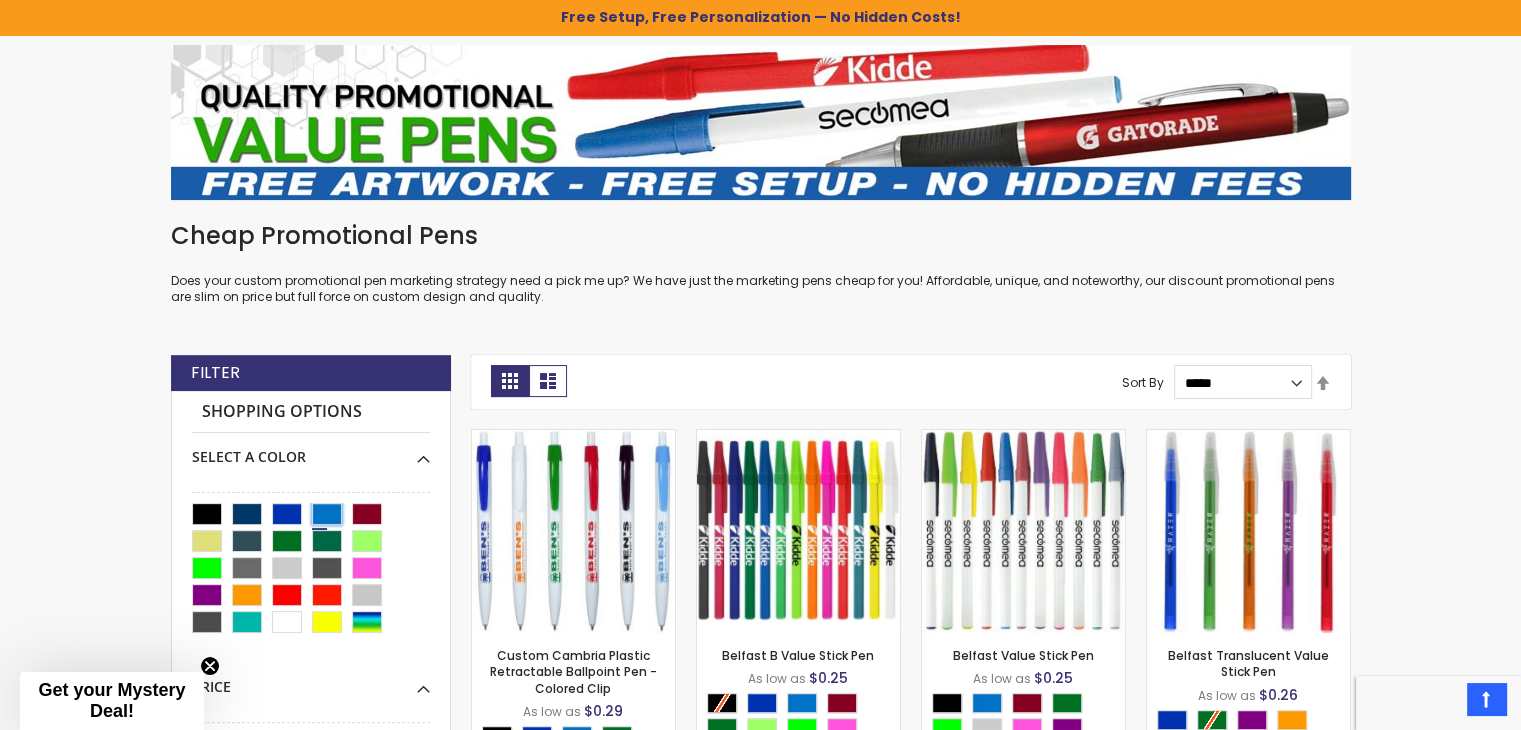 click at bounding box center (327, 514) 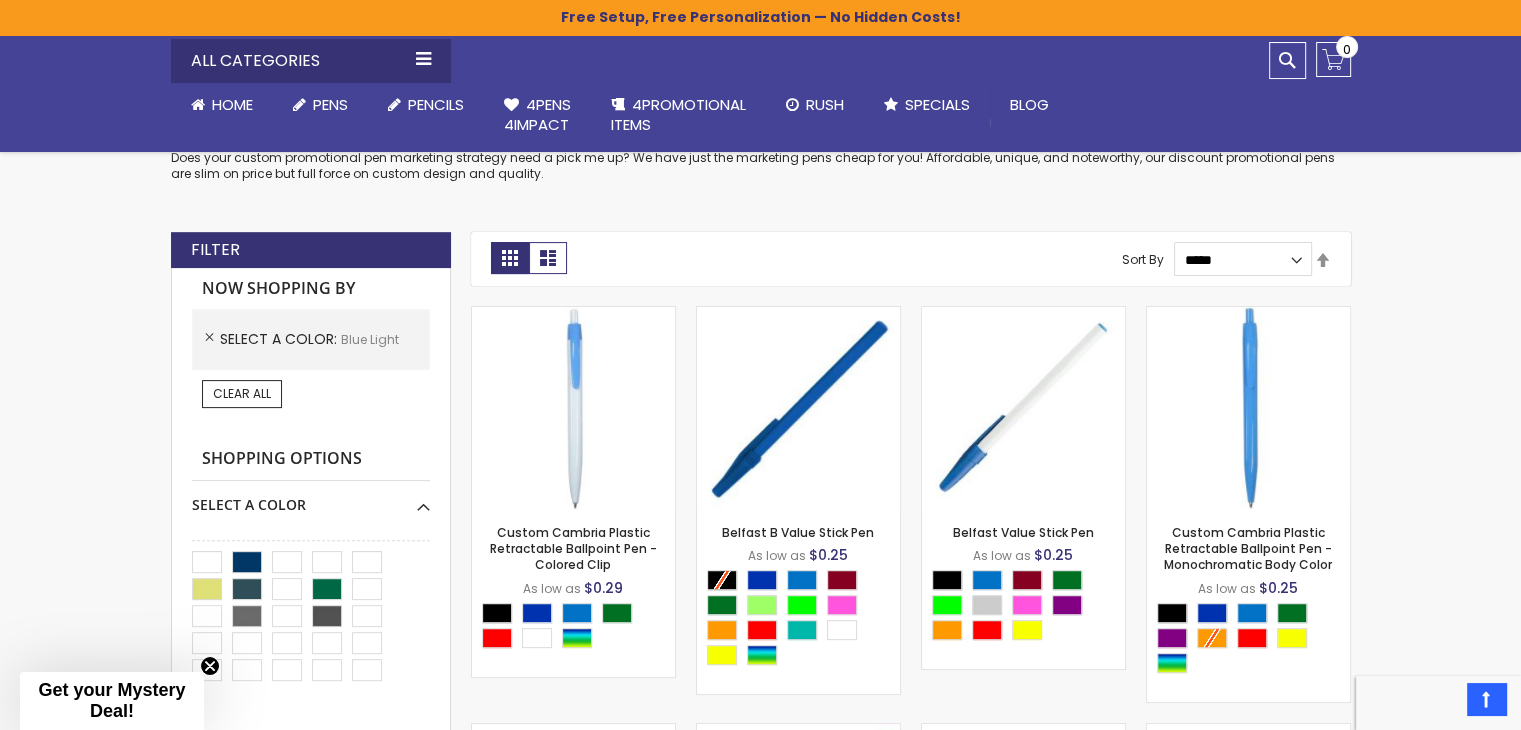 scroll, scrollTop: 400, scrollLeft: 0, axis: vertical 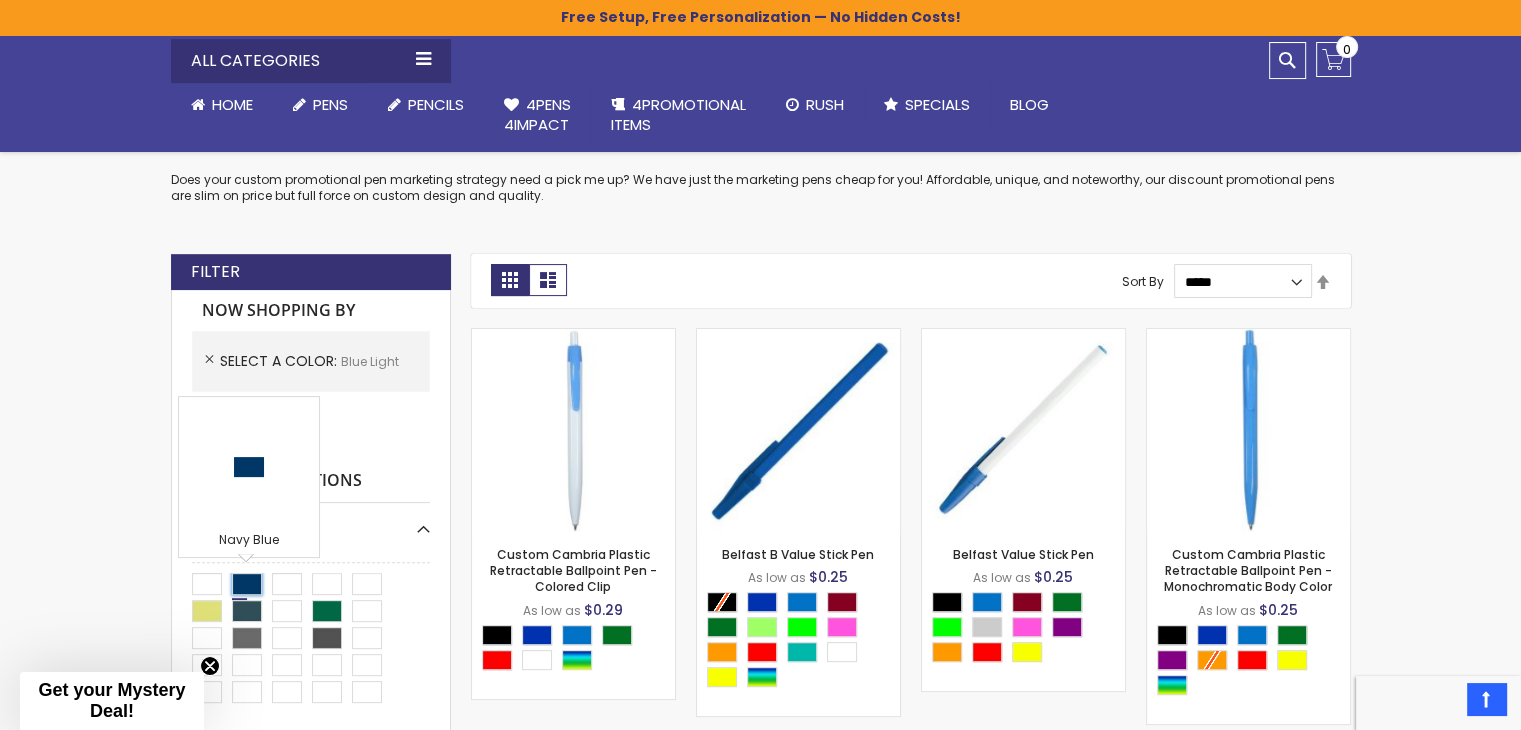 click at bounding box center [247, 584] 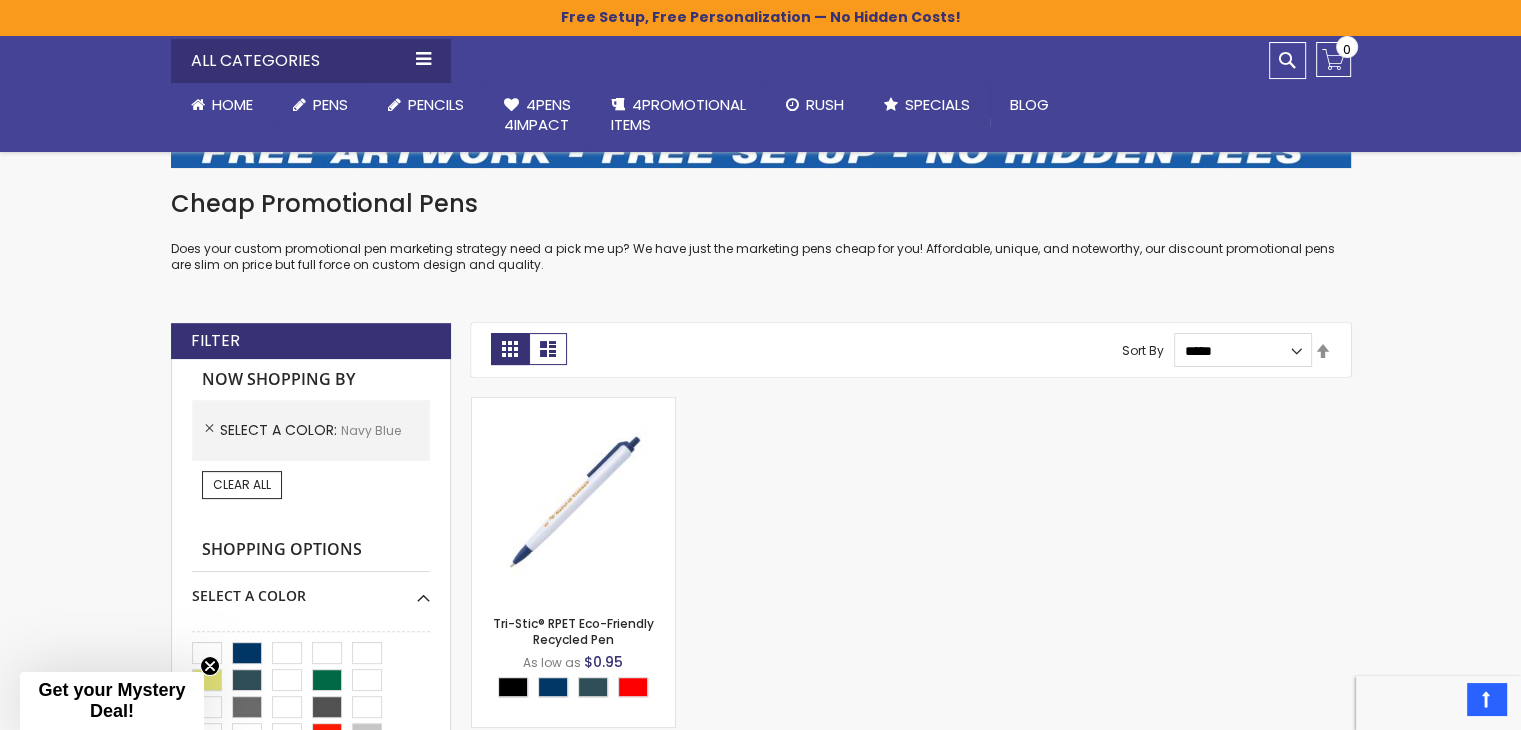 scroll, scrollTop: 300, scrollLeft: 0, axis: vertical 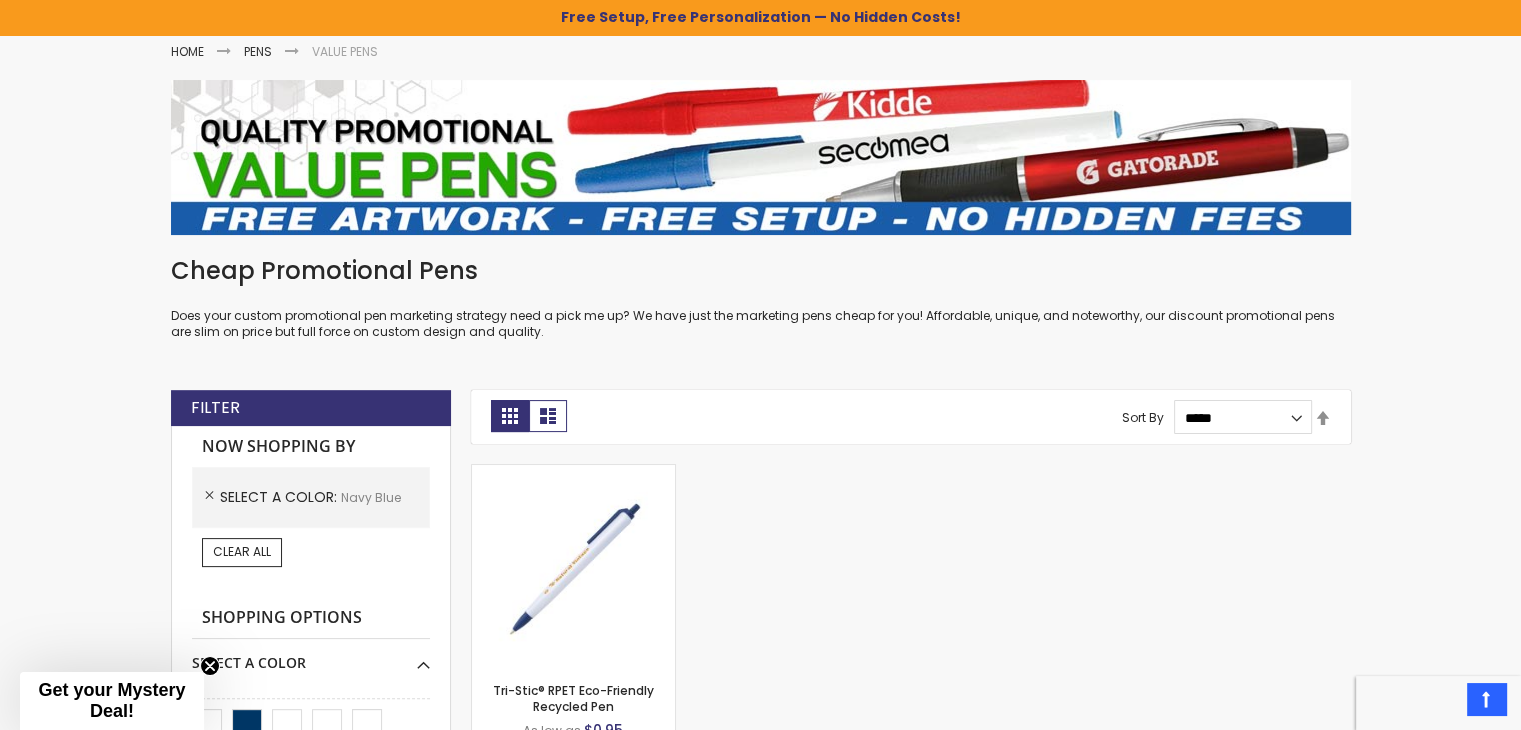 click on "Select A Color" at bounding box center (280, 497) 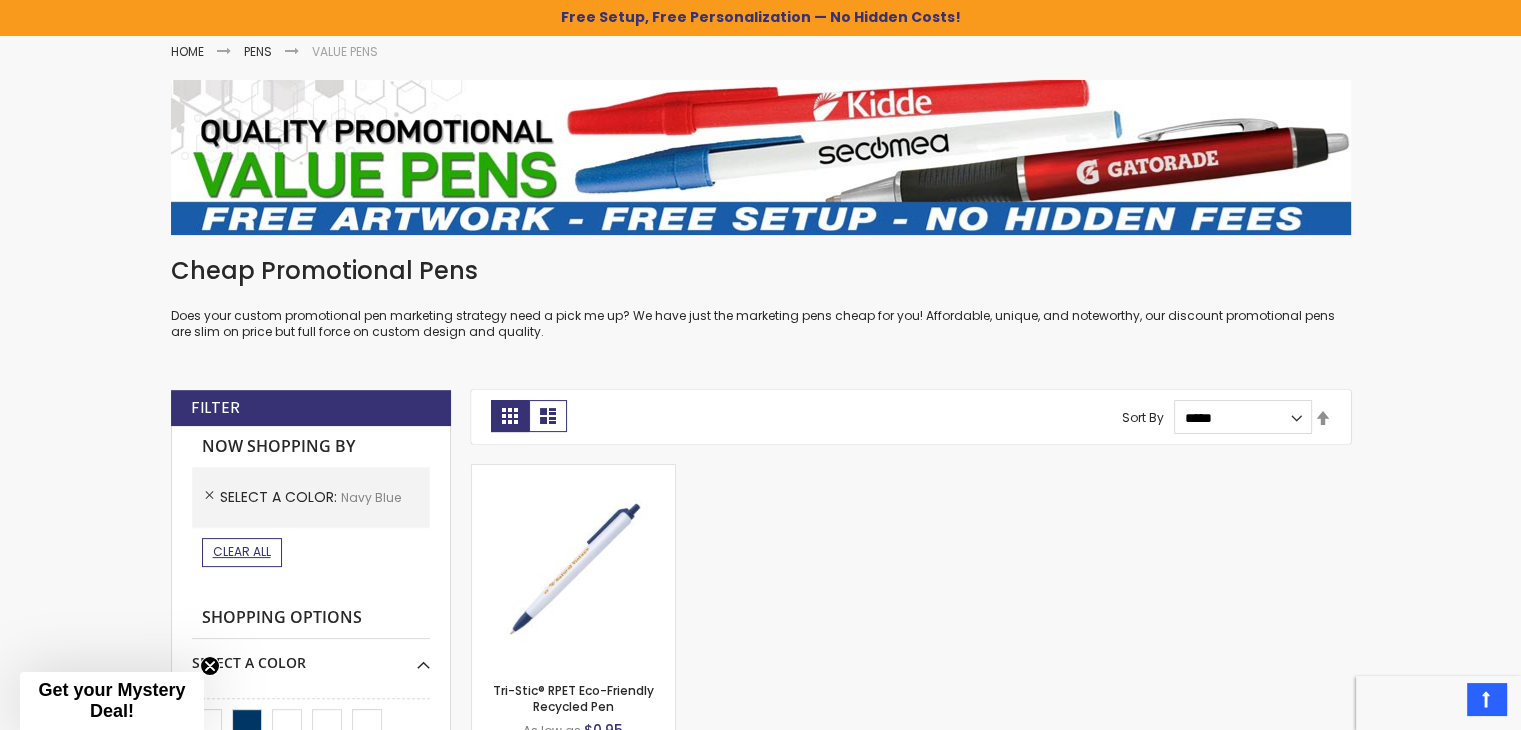 click on "Clear All" at bounding box center [242, 551] 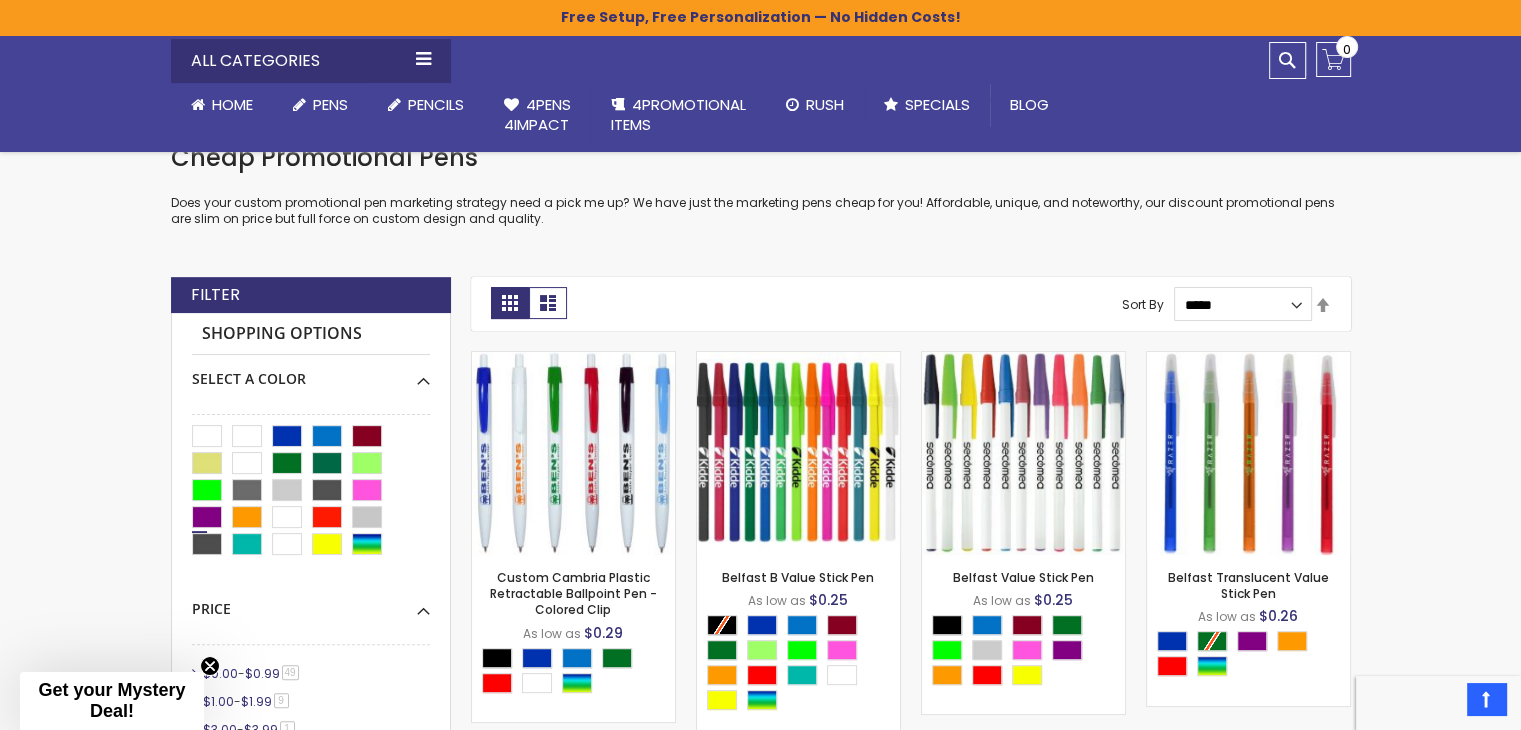 scroll, scrollTop: 400, scrollLeft: 0, axis: vertical 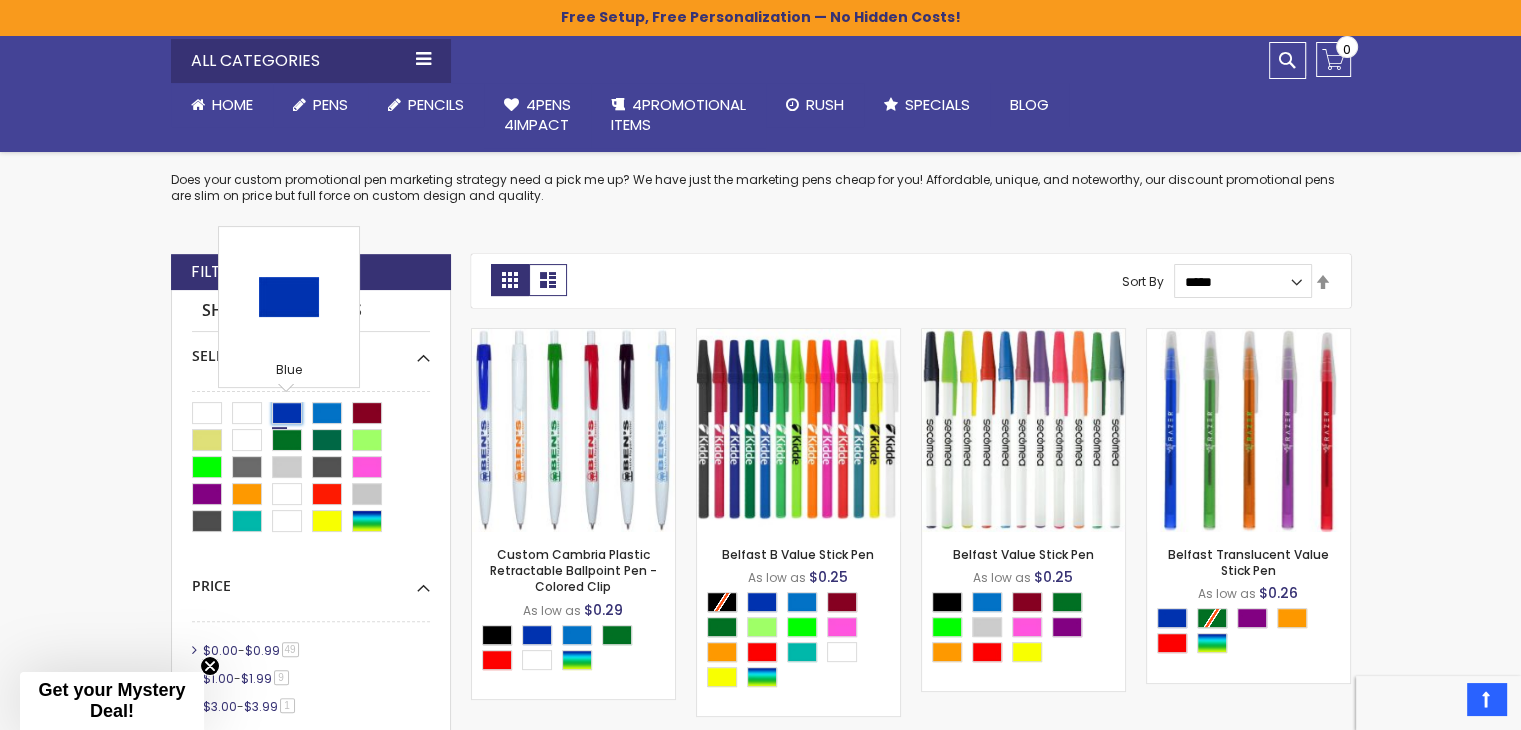 click at bounding box center (287, 413) 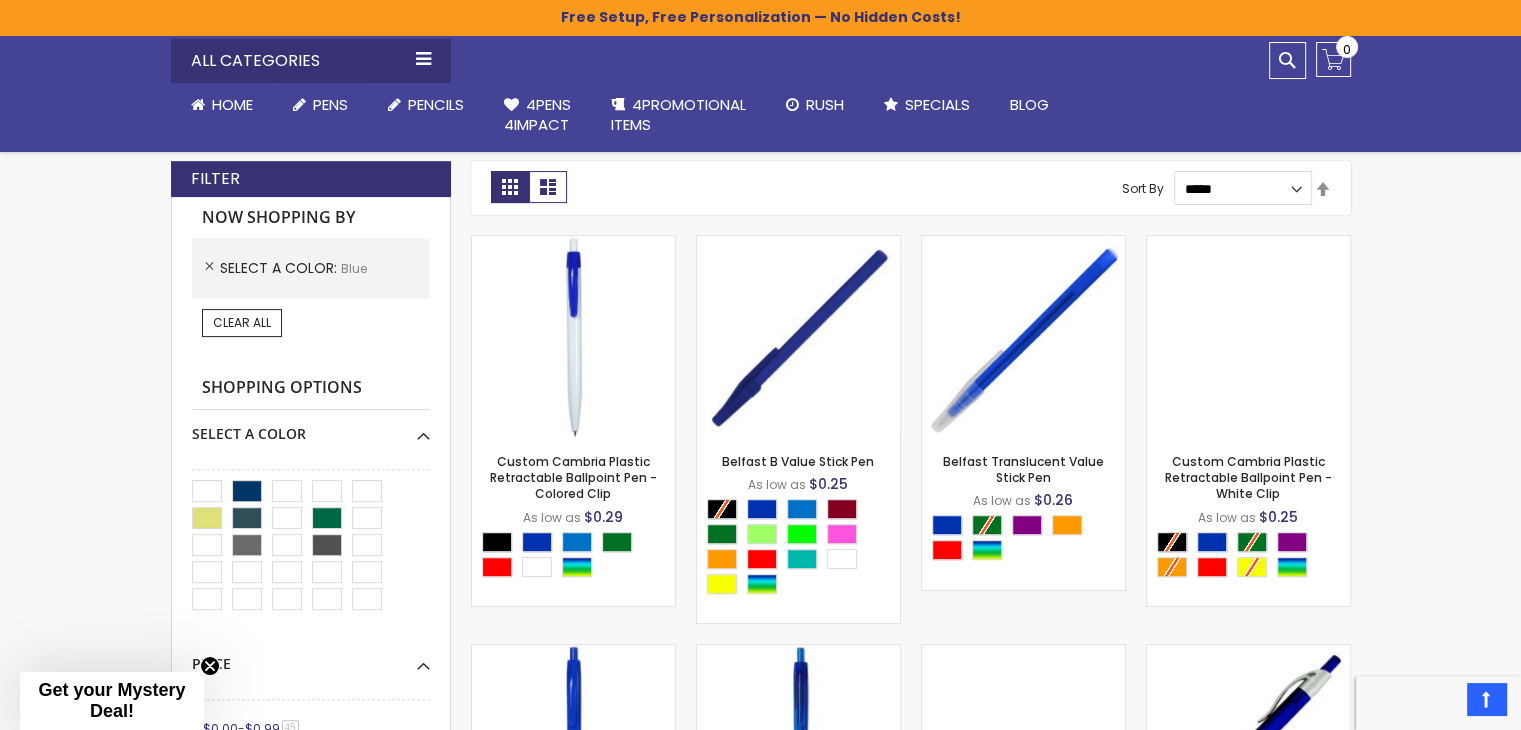 scroll, scrollTop: 500, scrollLeft: 0, axis: vertical 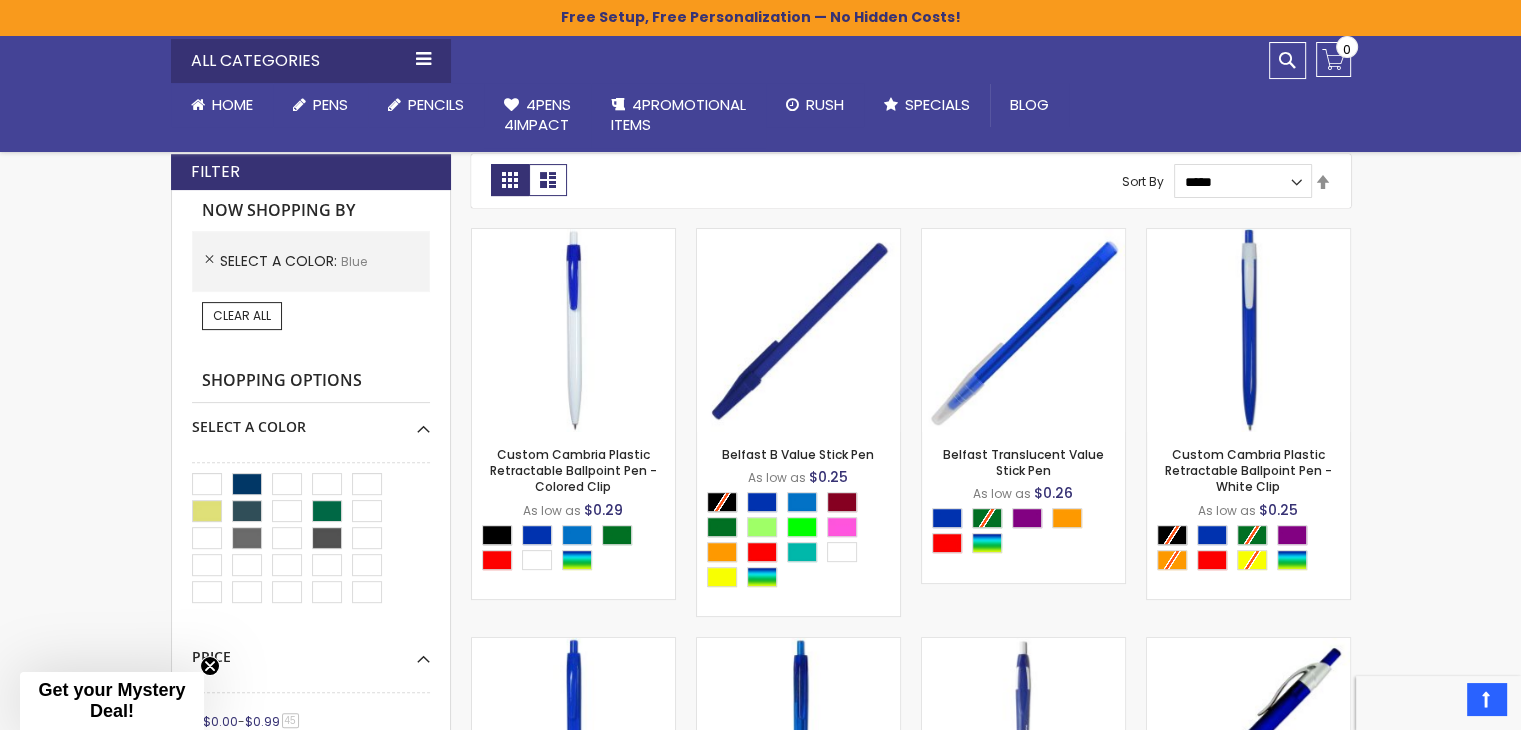 click on "Shopping Options" at bounding box center [311, 381] 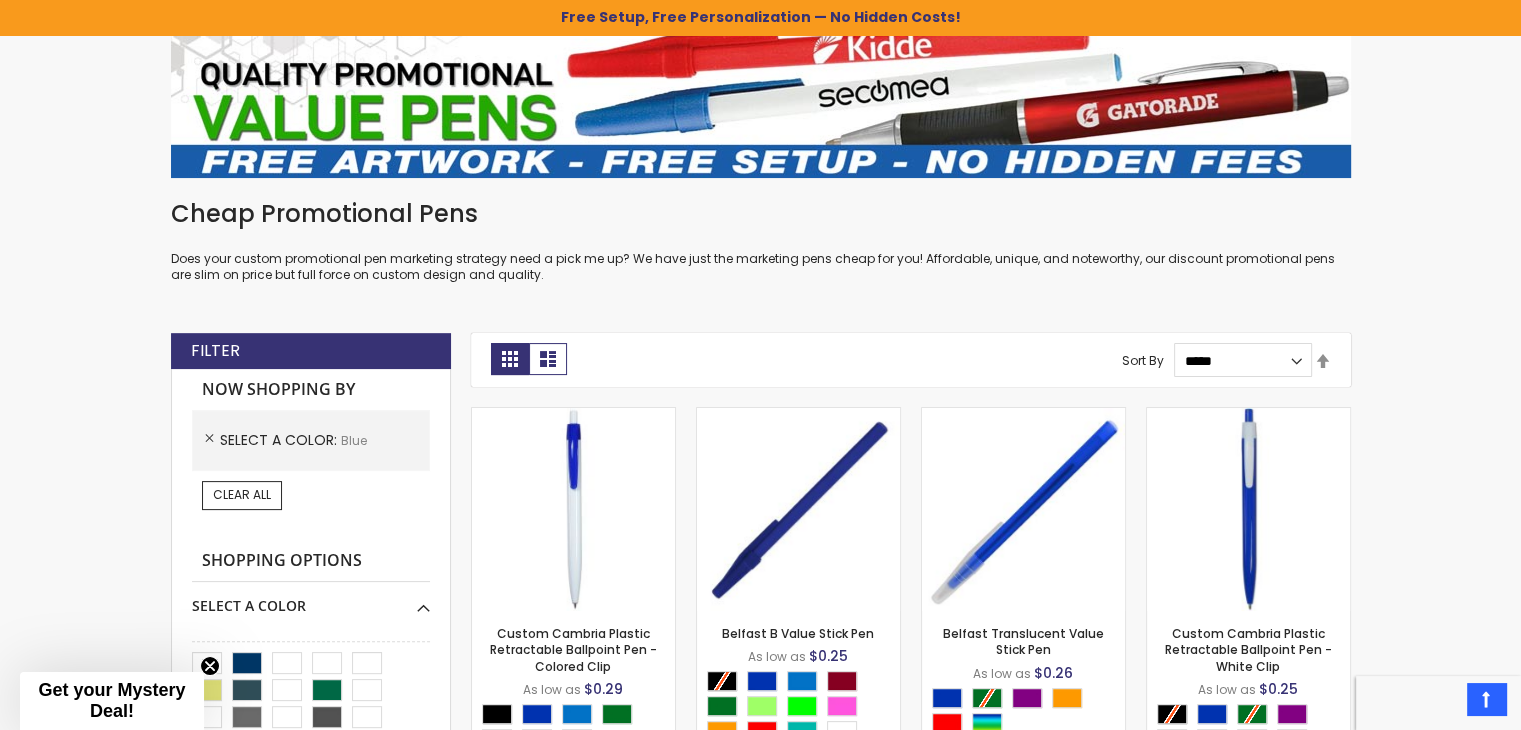 scroll, scrollTop: 200, scrollLeft: 0, axis: vertical 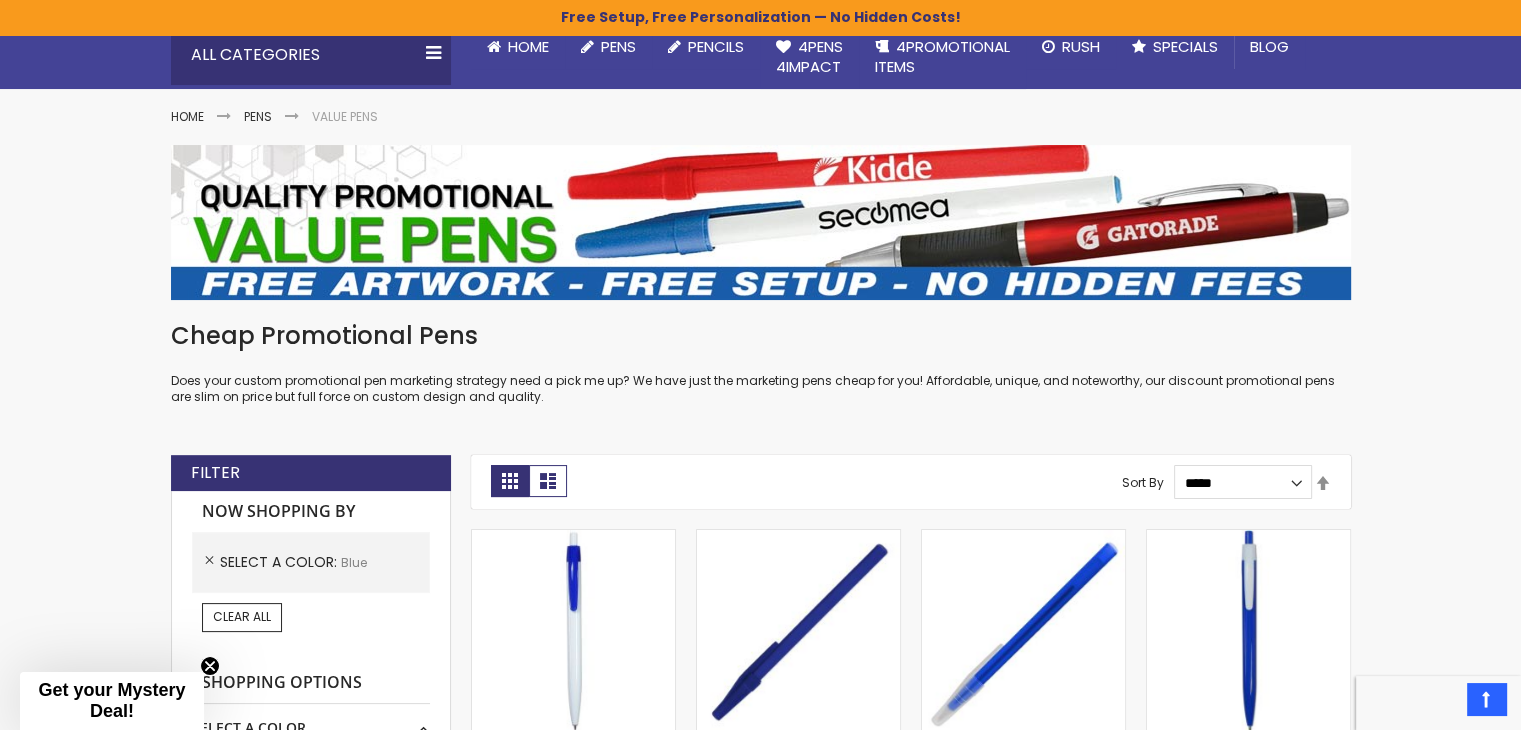 click on "Filter" at bounding box center (311, 473) 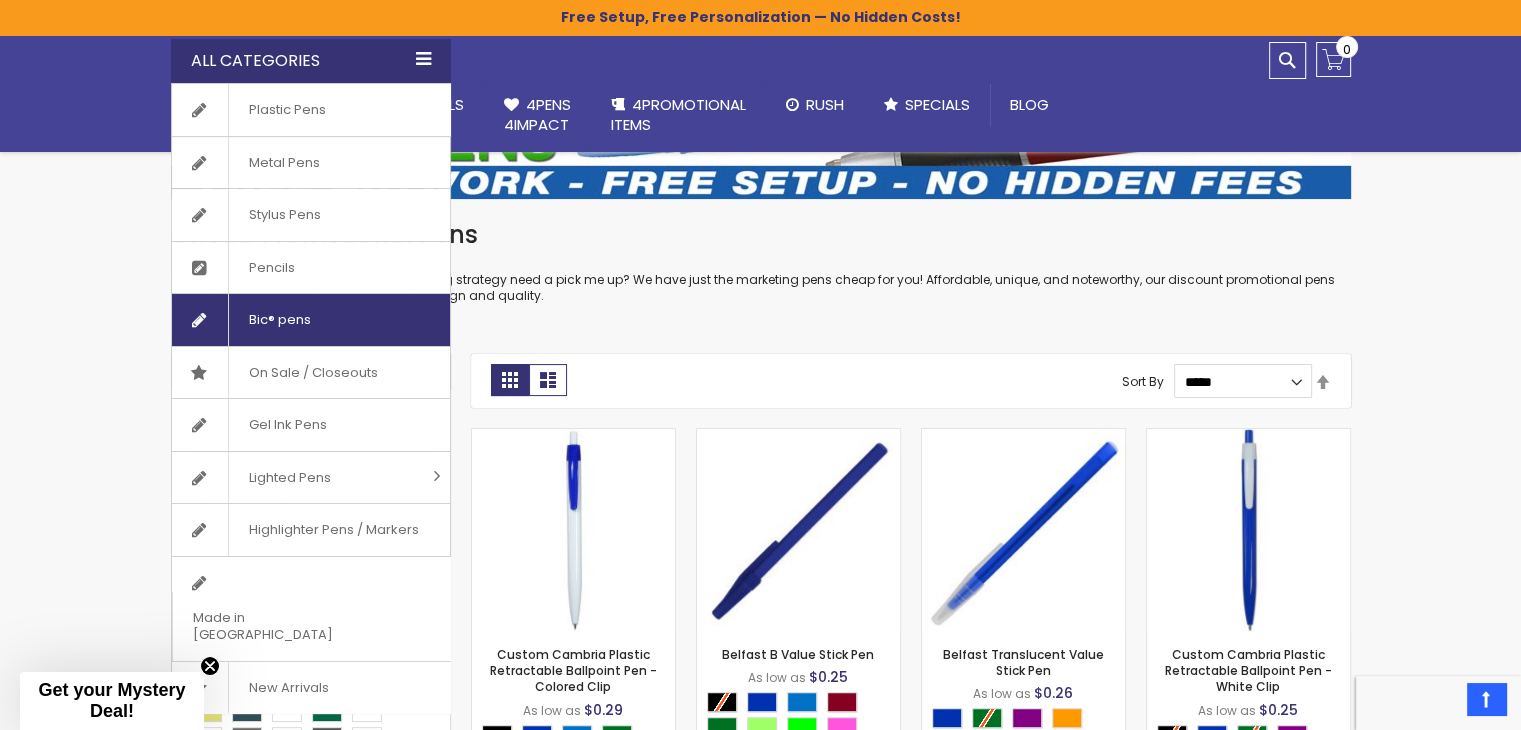 scroll, scrollTop: 400, scrollLeft: 0, axis: vertical 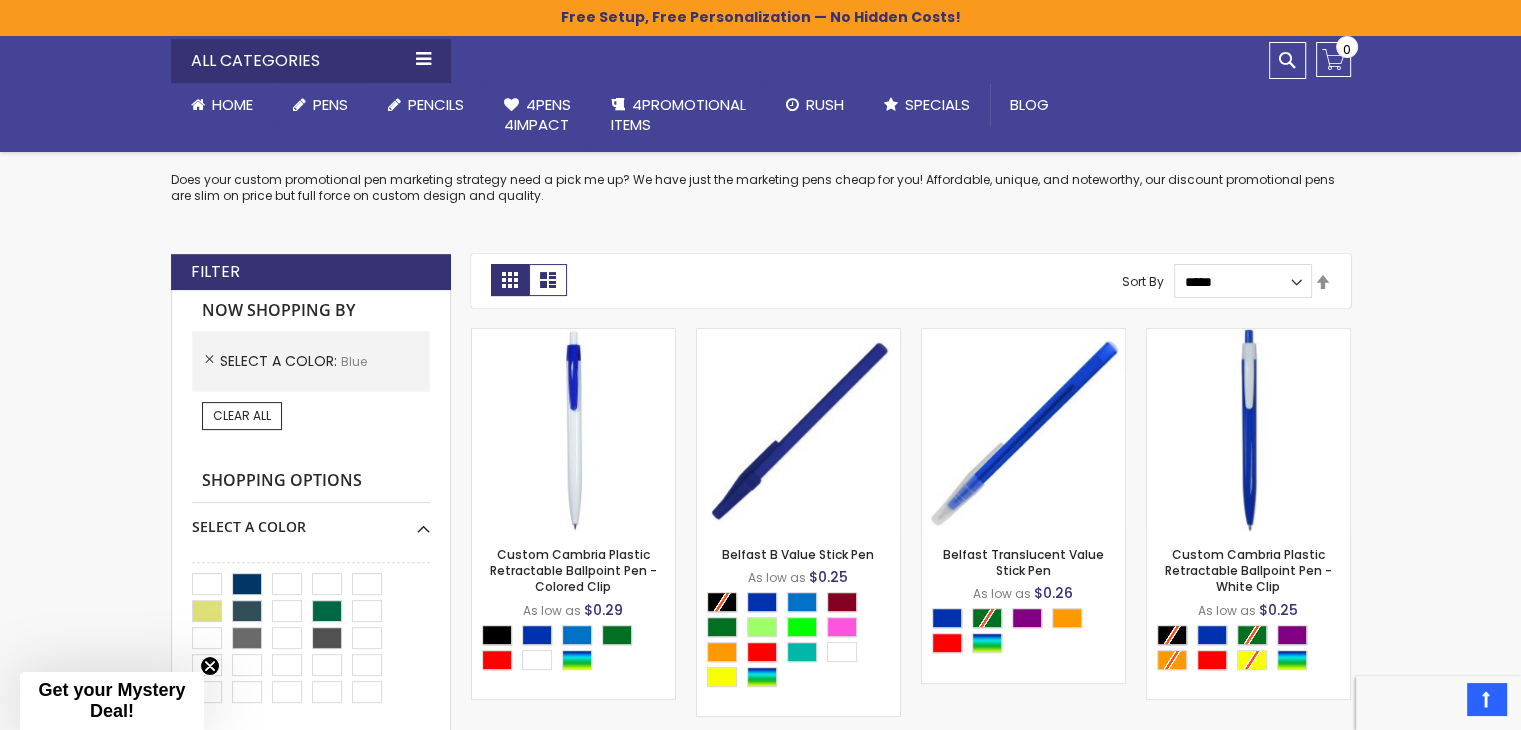 click on "Shopping Options" at bounding box center (311, 481) 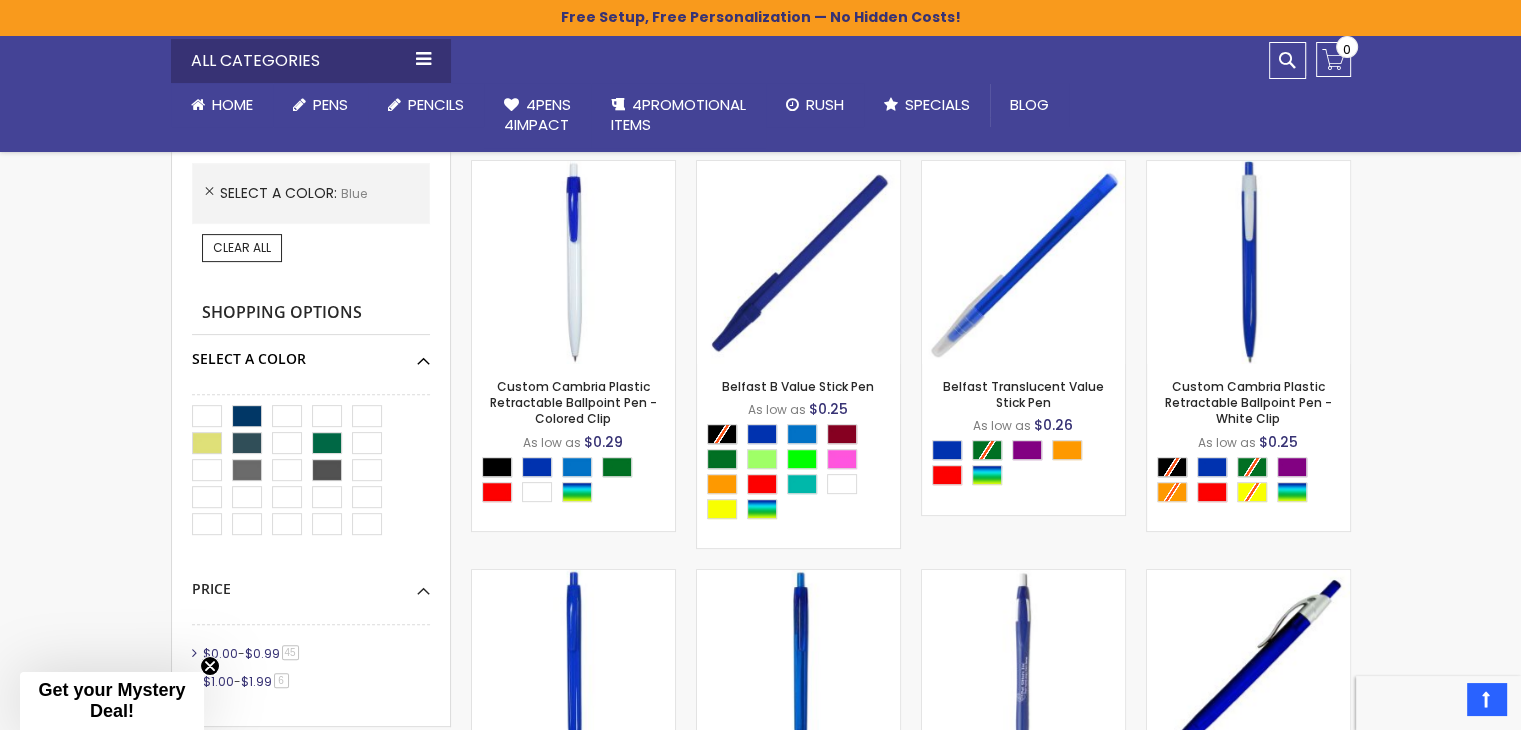 scroll, scrollTop: 600, scrollLeft: 0, axis: vertical 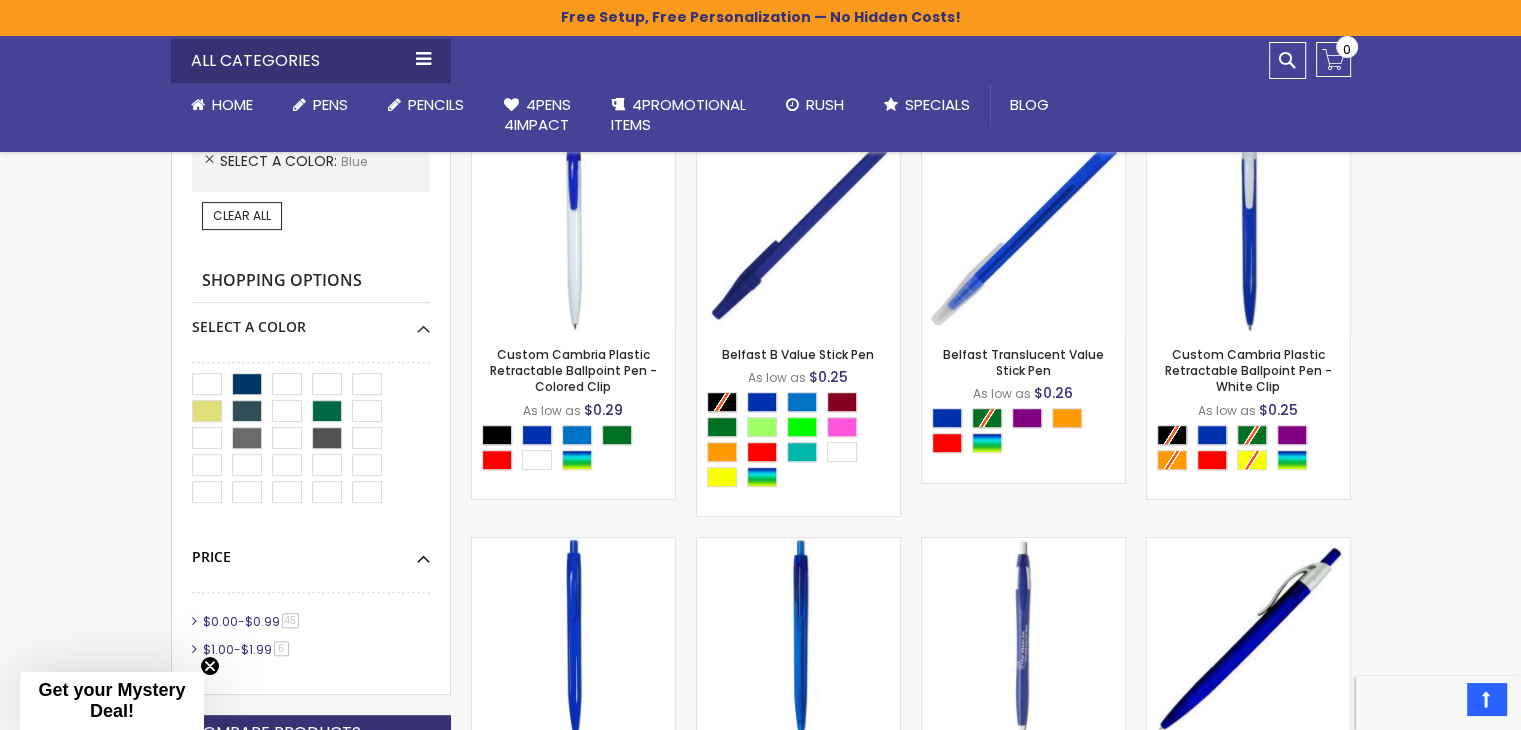 click on "Price" at bounding box center [311, 550] 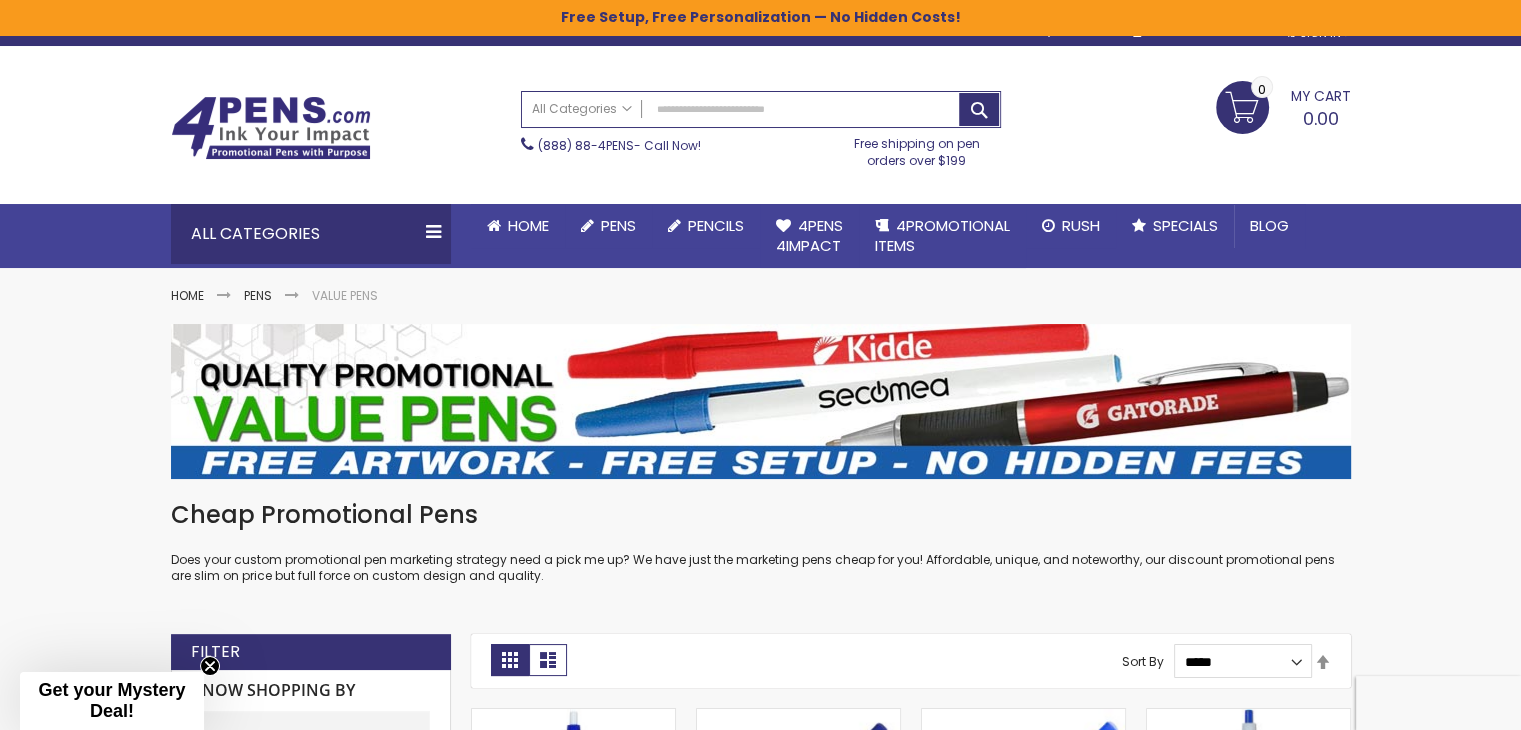 scroll, scrollTop: 0, scrollLeft: 0, axis: both 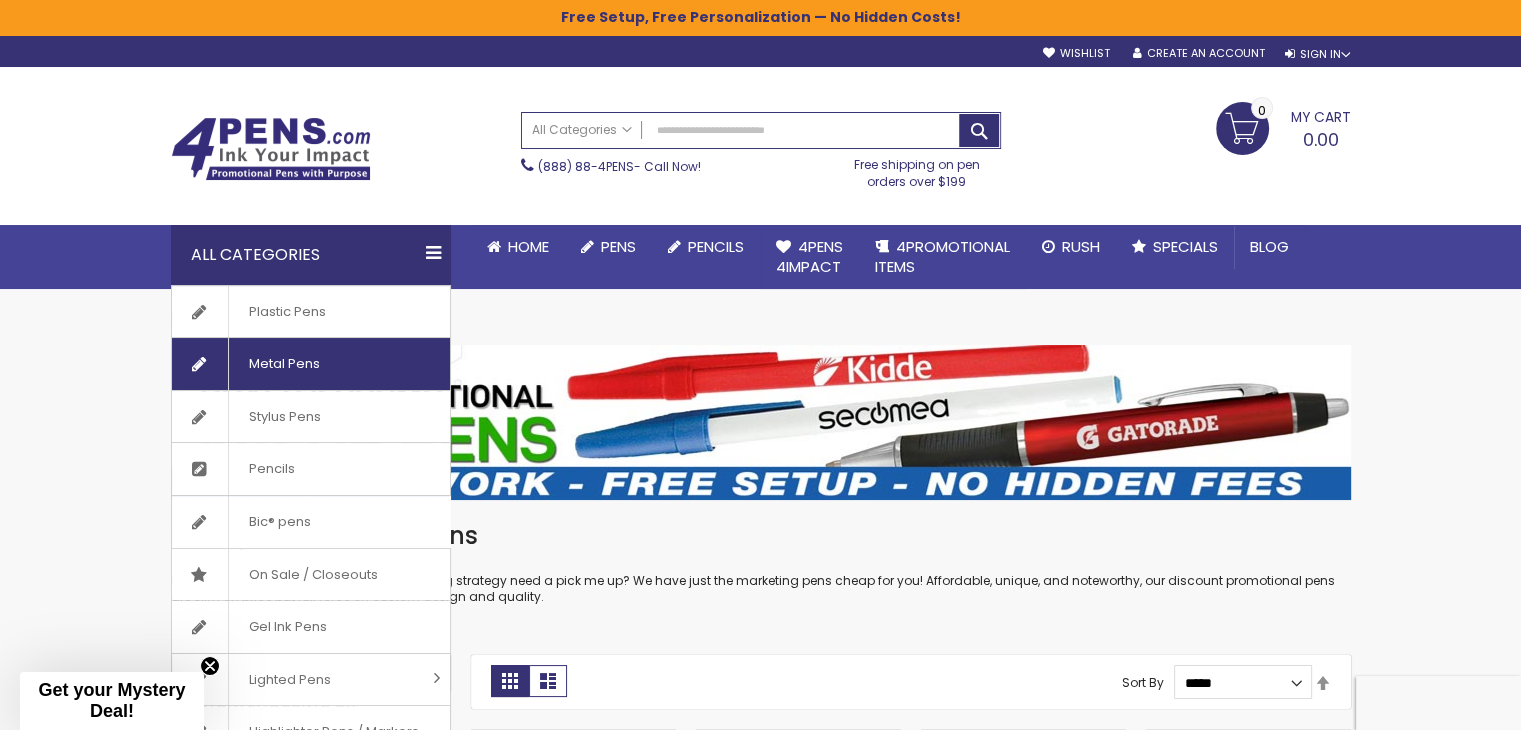 click on "Metal Pens" at bounding box center [284, 364] 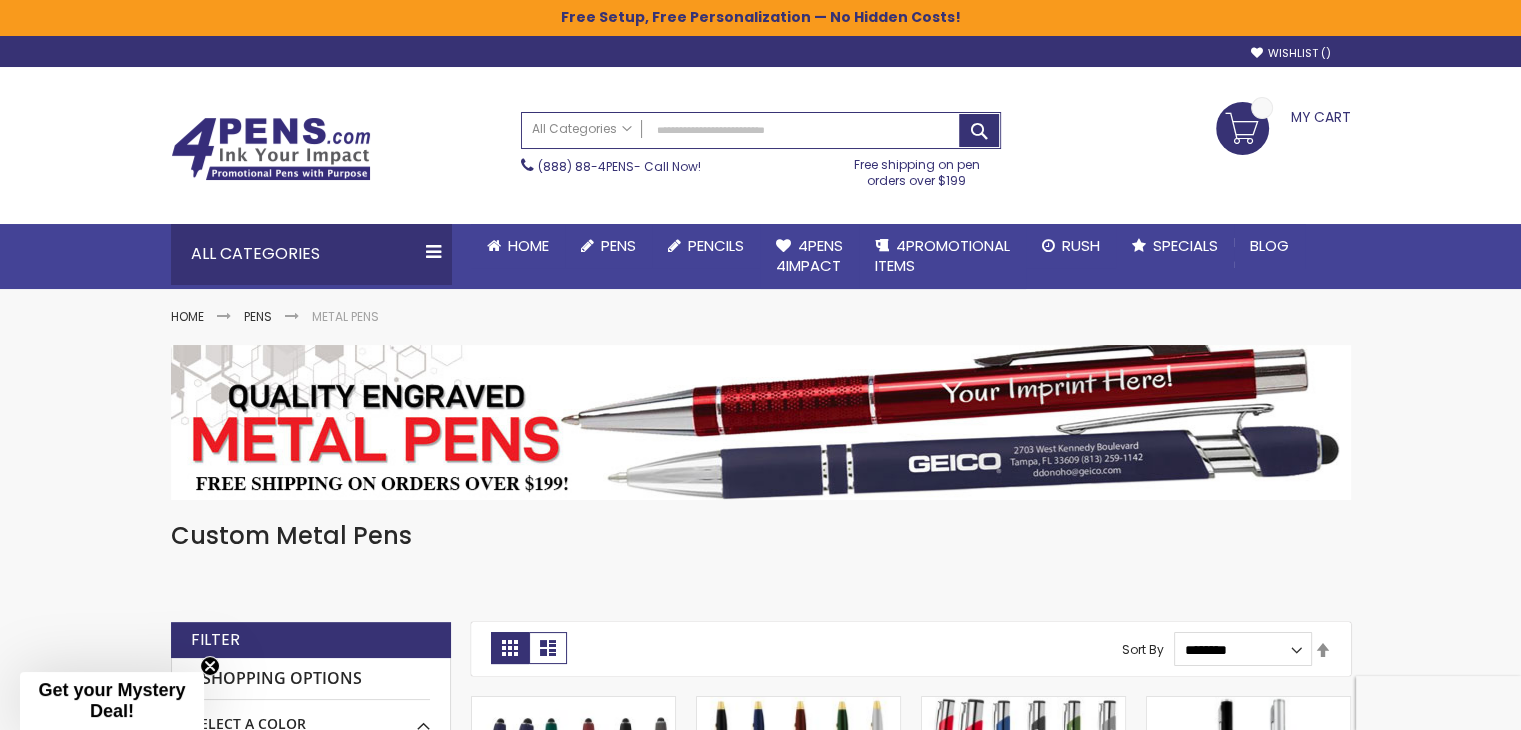 scroll, scrollTop: 140, scrollLeft: 0, axis: vertical 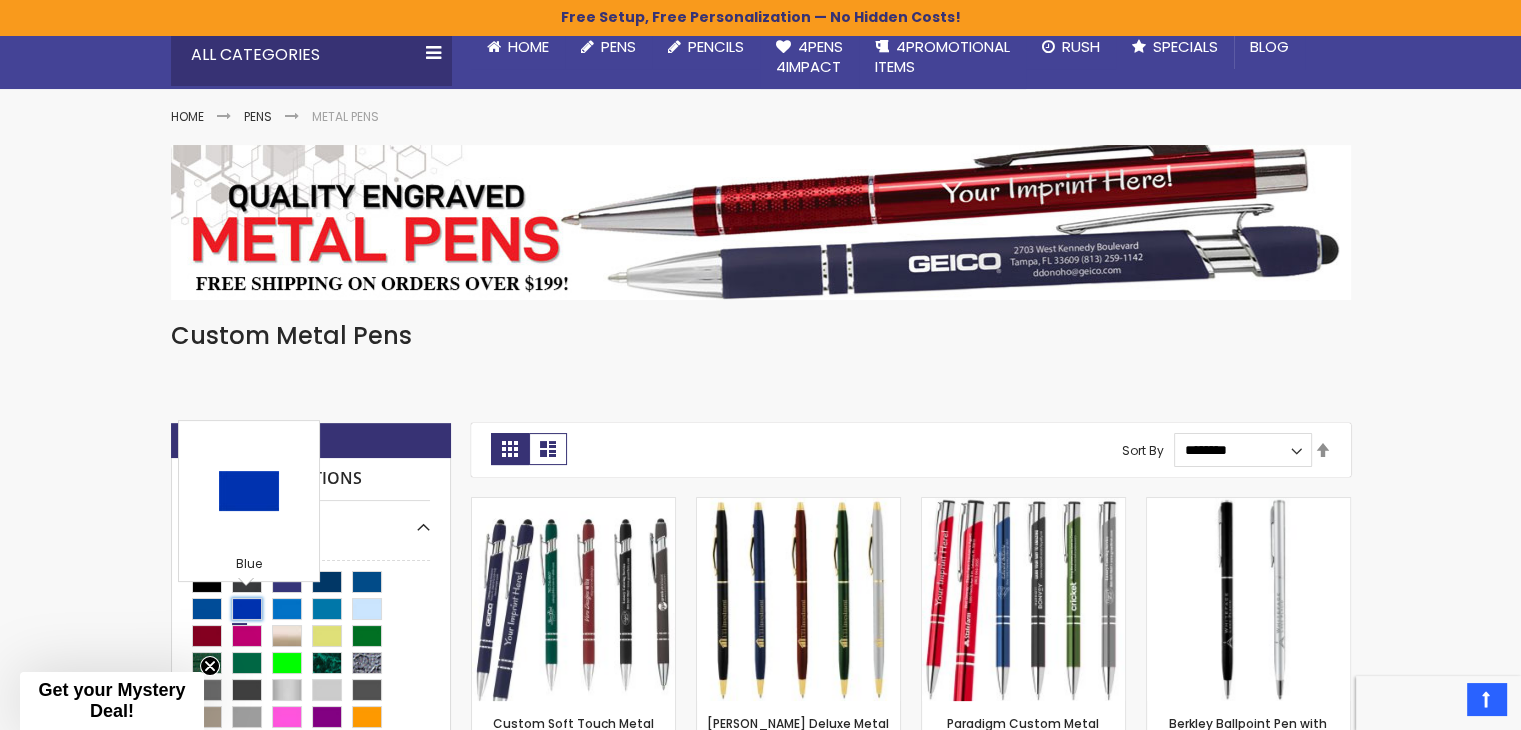 click at bounding box center (247, 609) 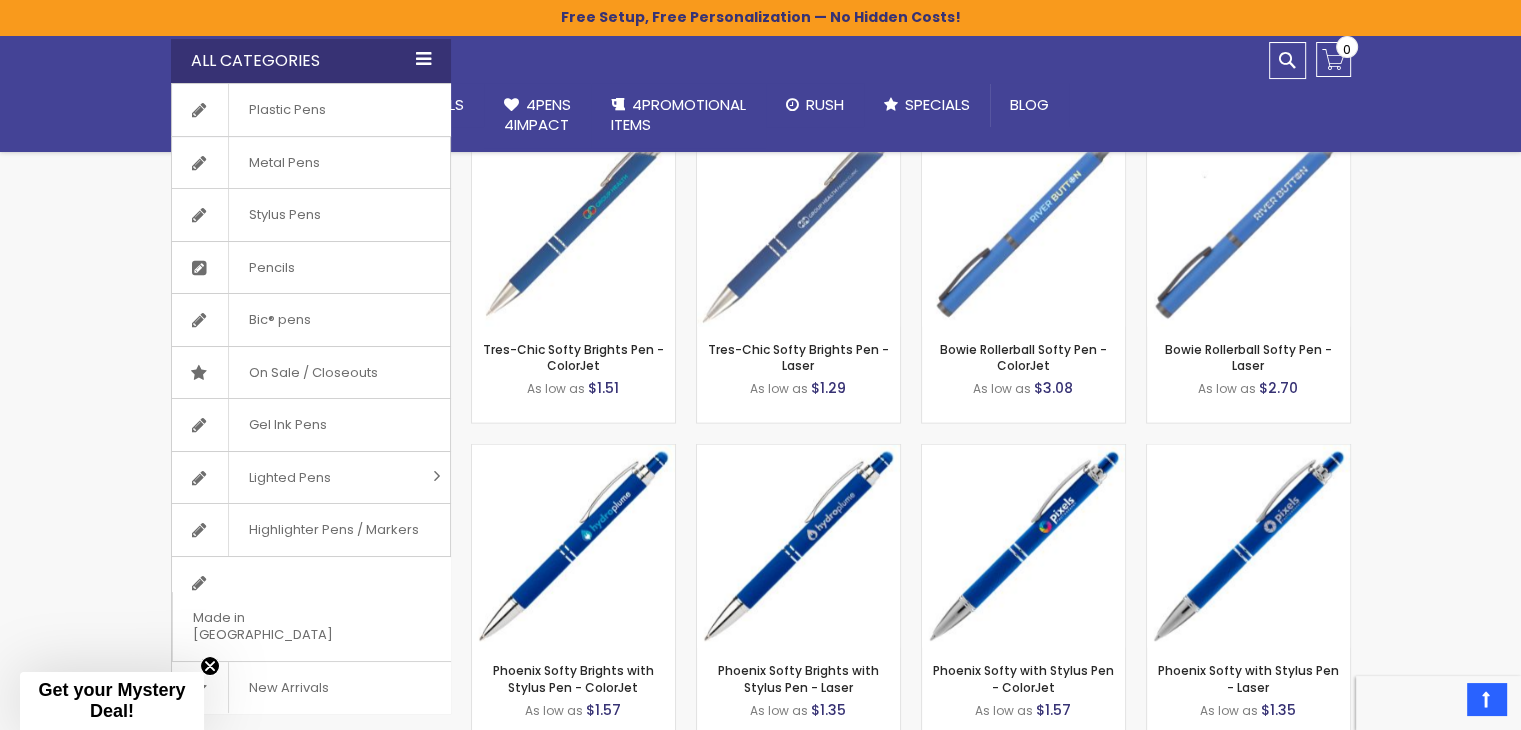 scroll, scrollTop: 4600, scrollLeft: 0, axis: vertical 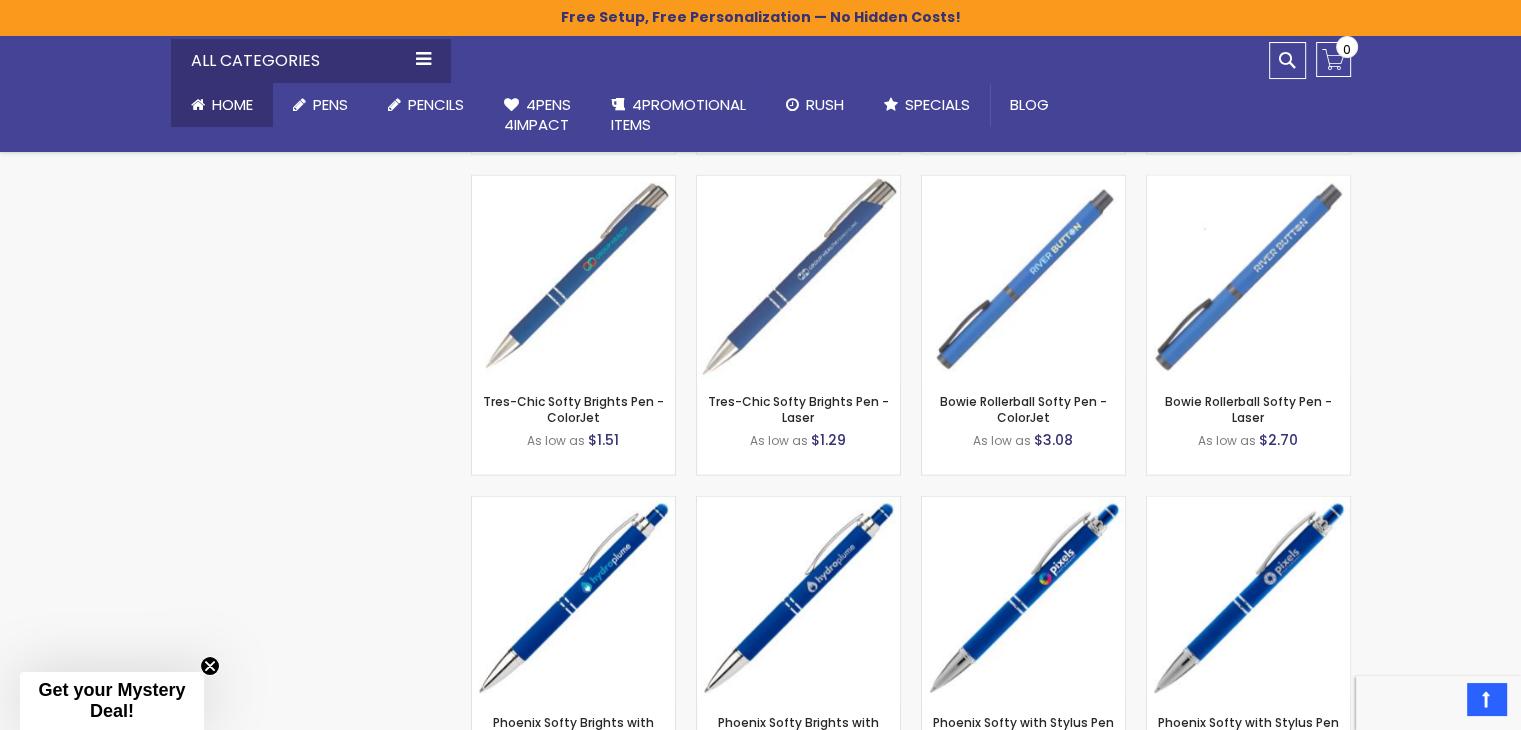 click on "Home" at bounding box center (232, 104) 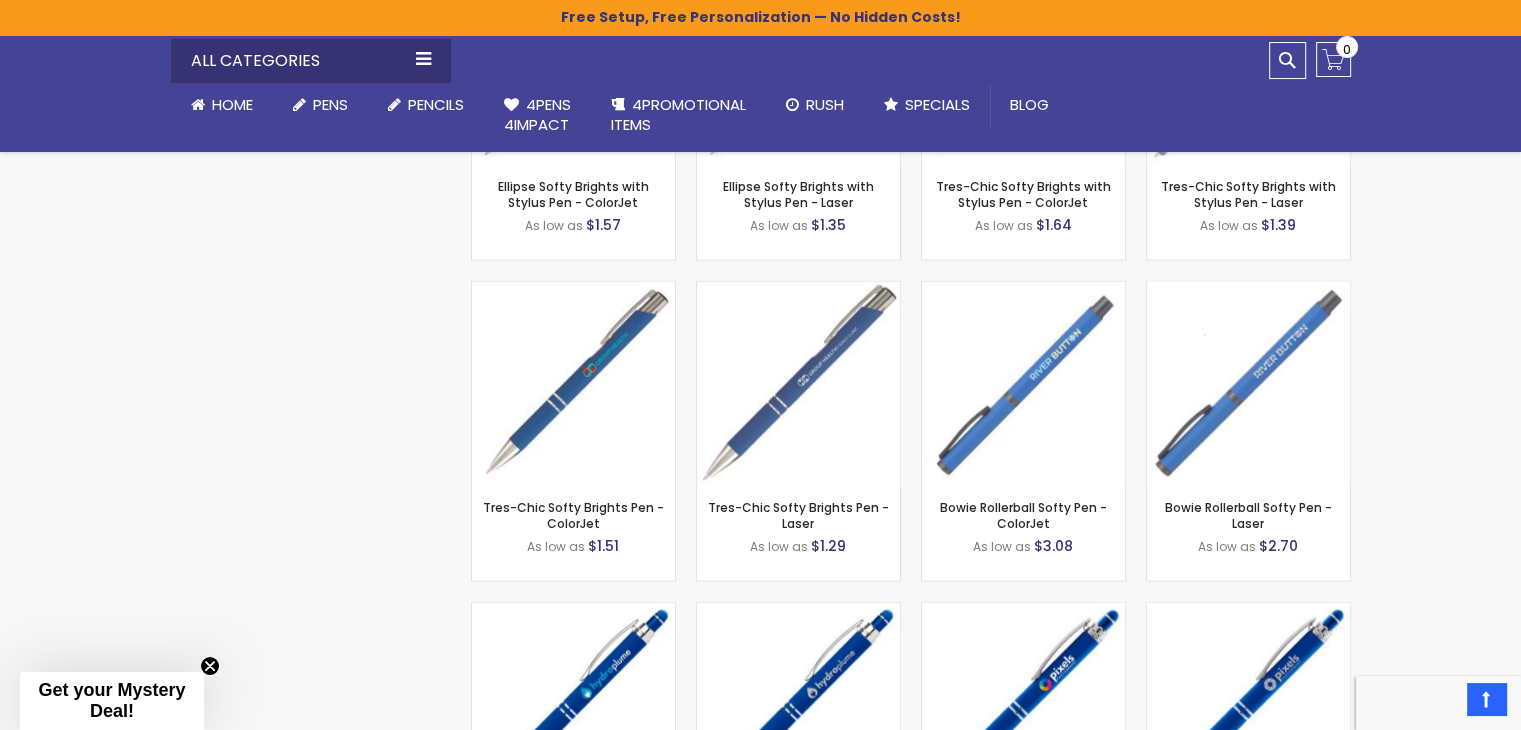 scroll, scrollTop: 4400, scrollLeft: 0, axis: vertical 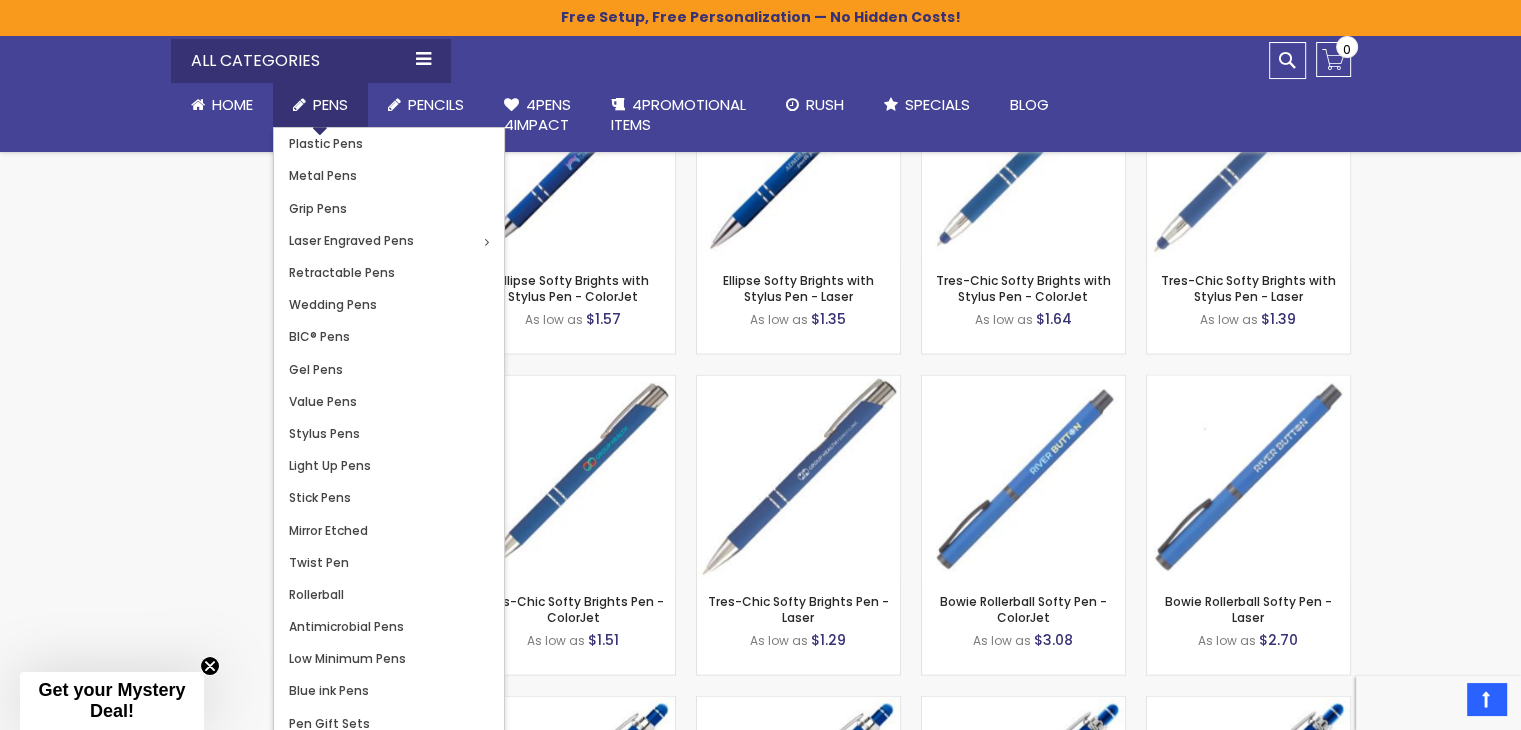 click on "Pens" at bounding box center [330, 104] 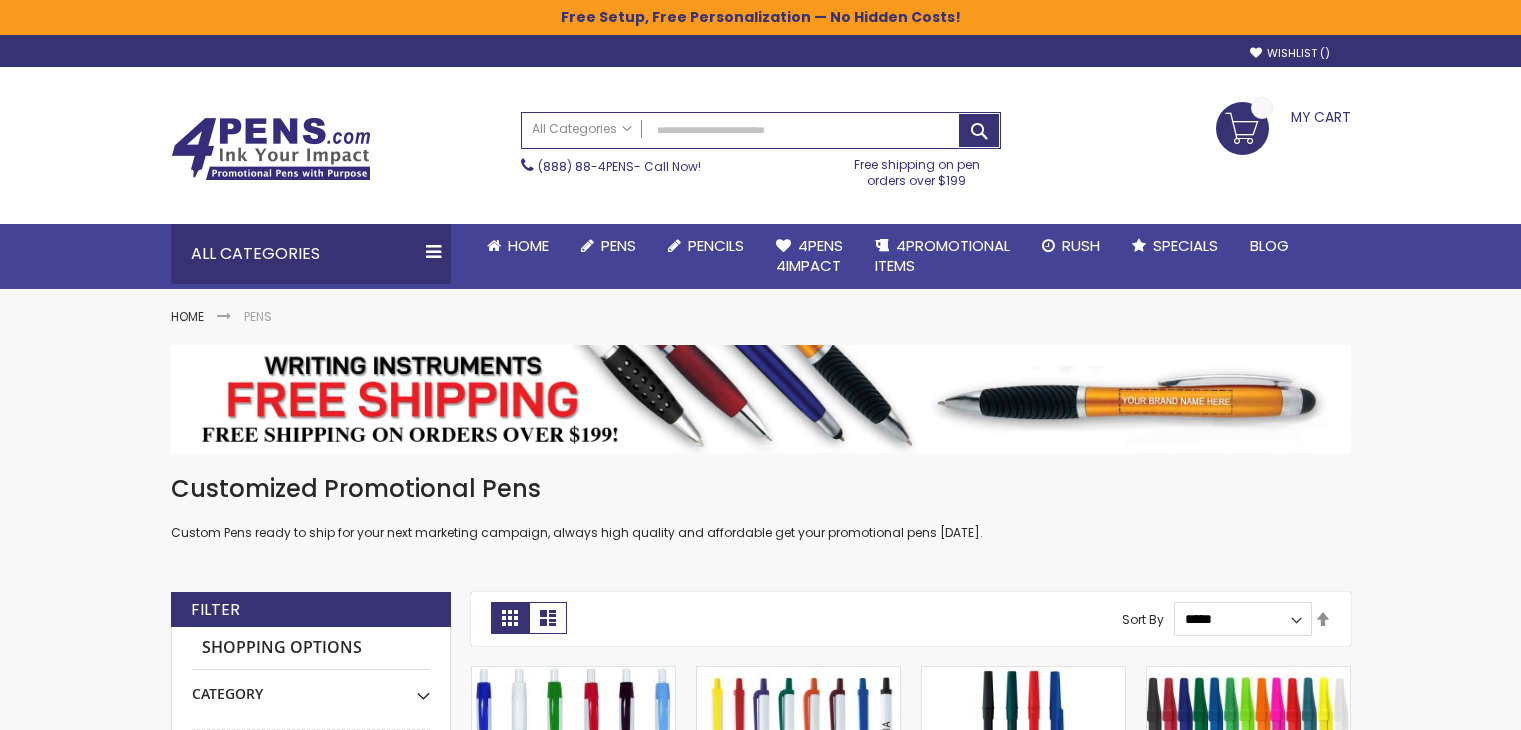 scroll, scrollTop: 0, scrollLeft: 0, axis: both 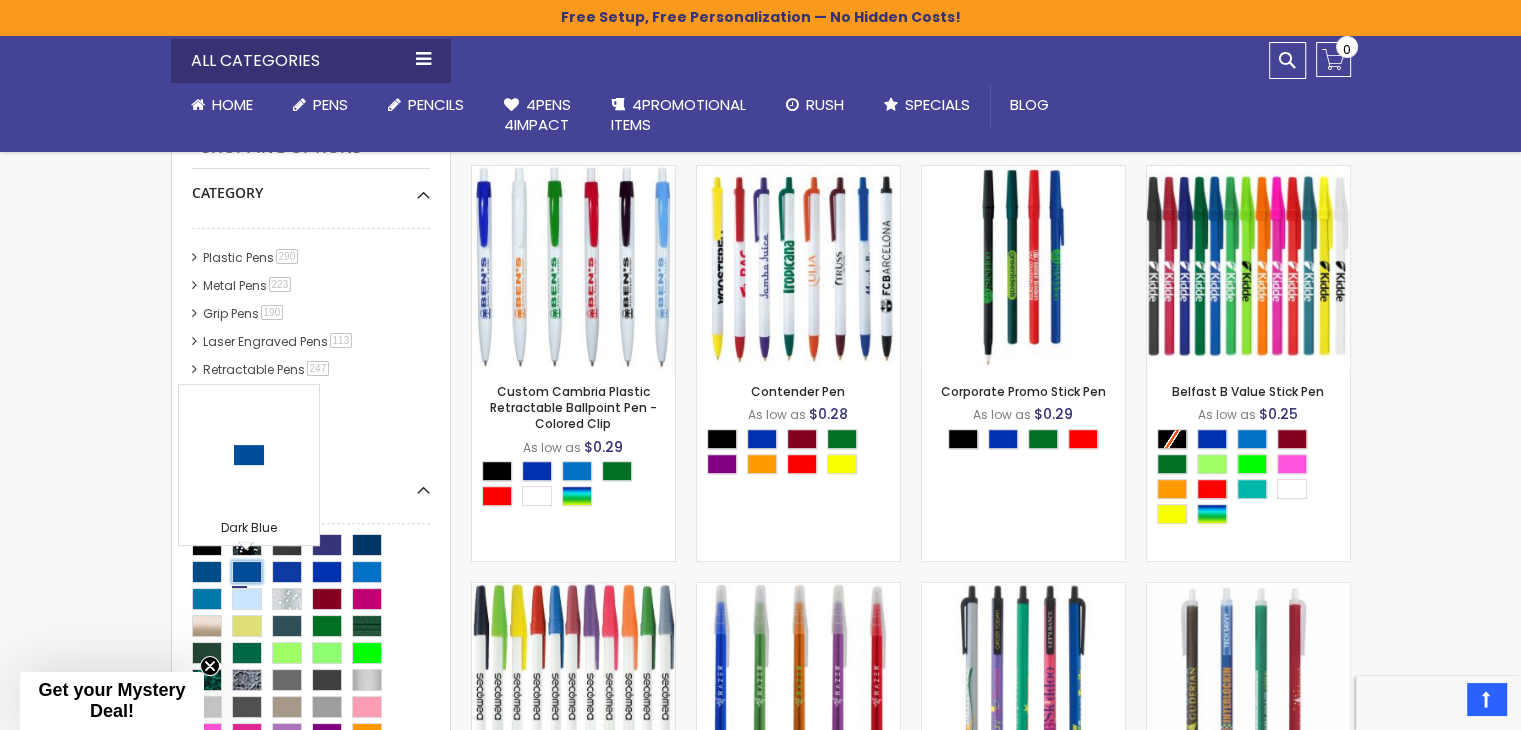 click at bounding box center (247, 572) 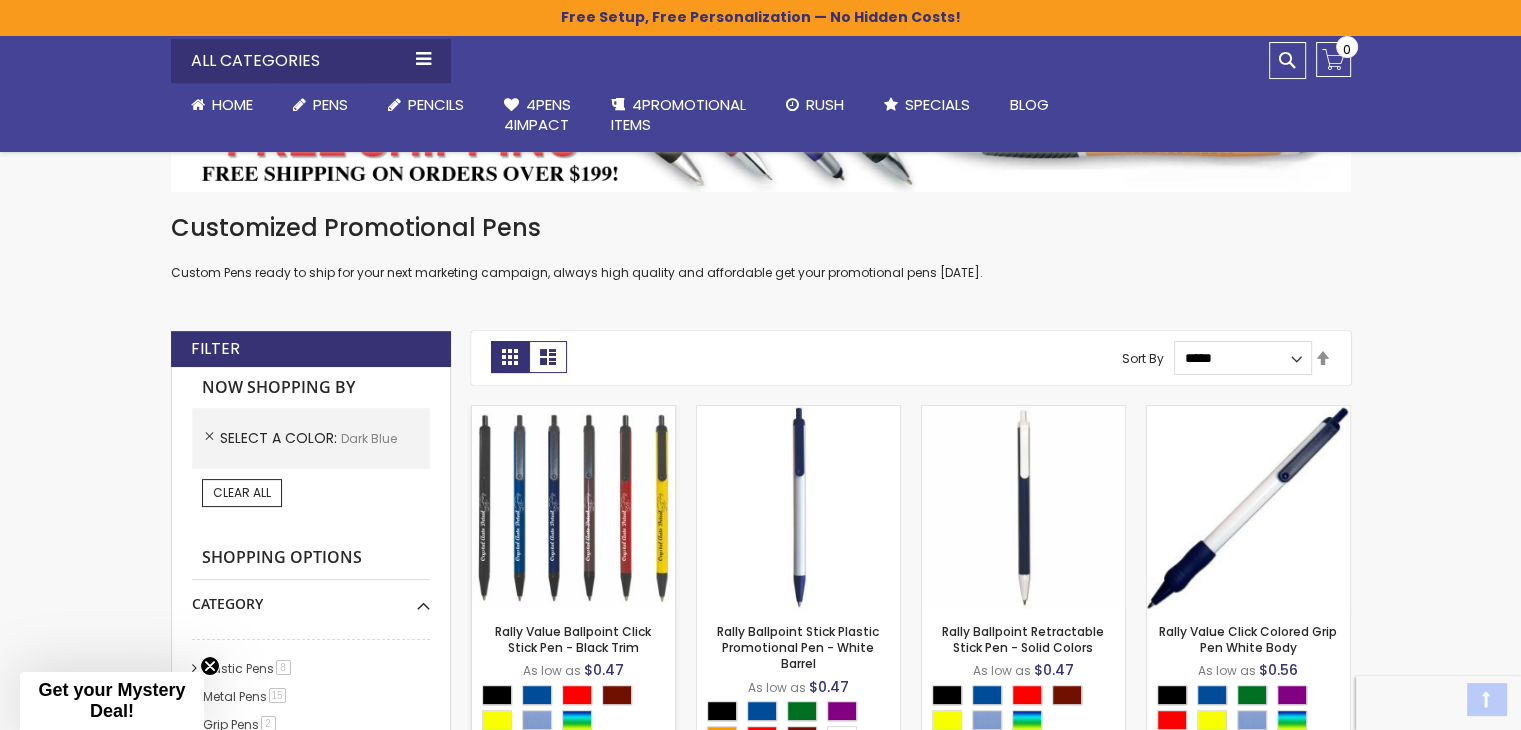 scroll, scrollTop: 400, scrollLeft: 0, axis: vertical 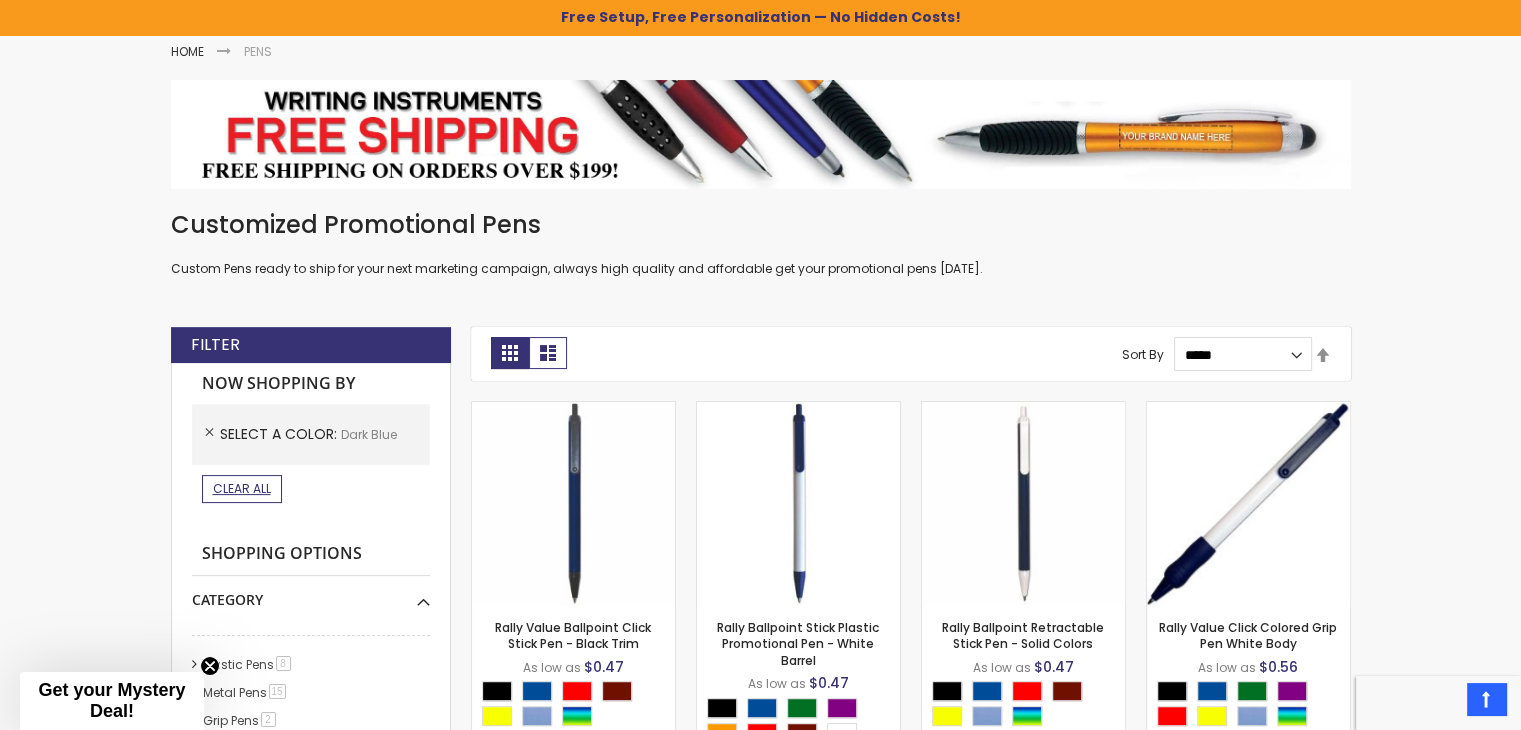 click on "Clear All" at bounding box center (242, 489) 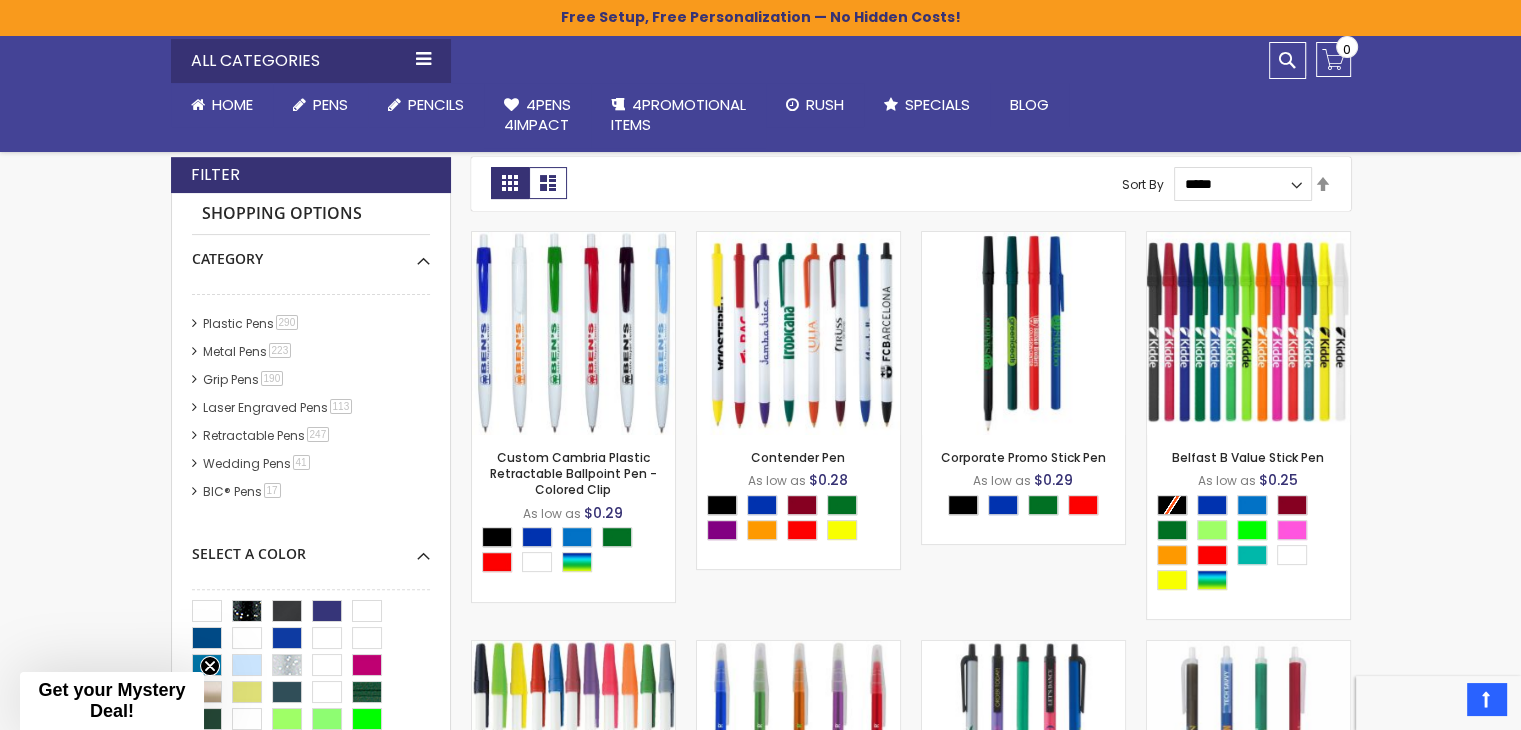scroll, scrollTop: 600, scrollLeft: 0, axis: vertical 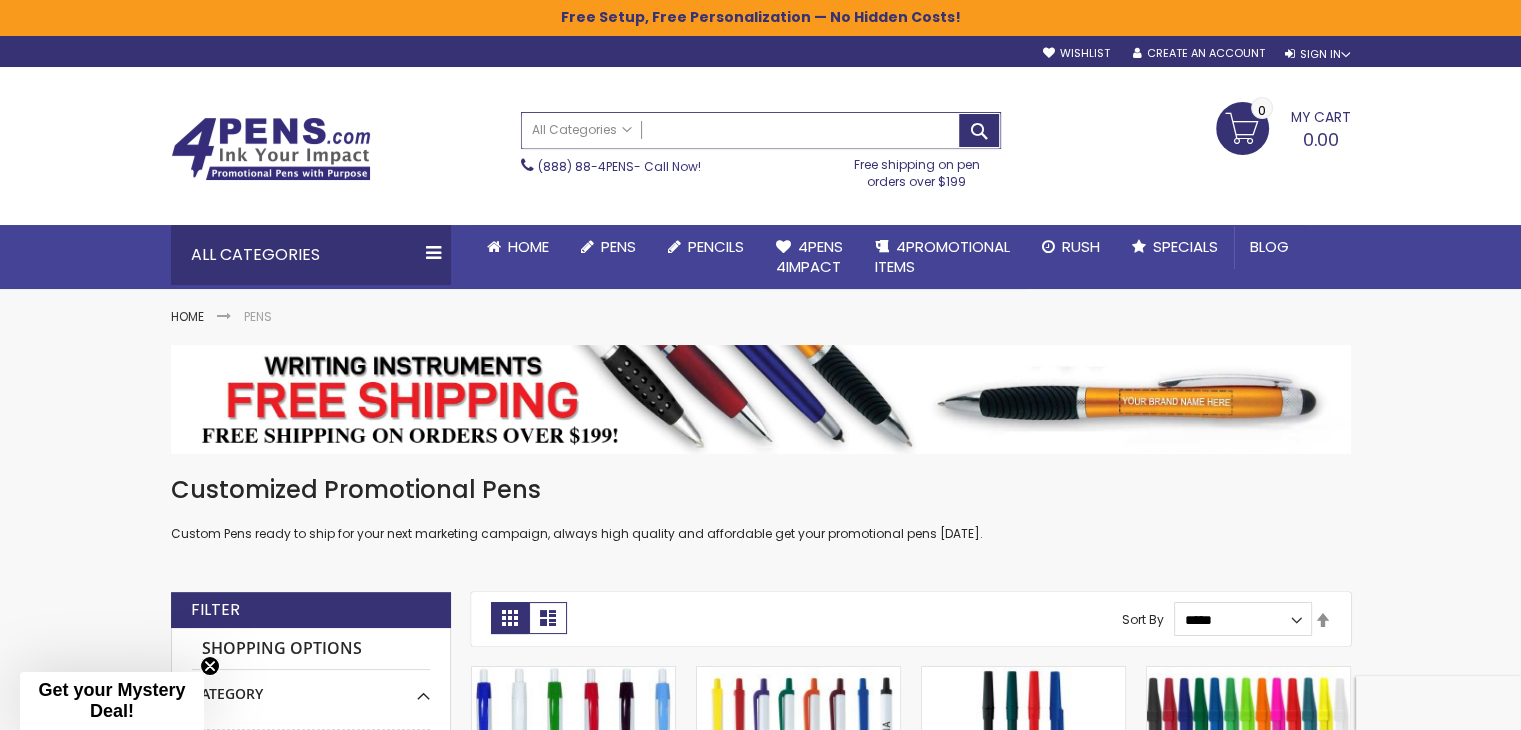 click on "Search" at bounding box center (761, 130) 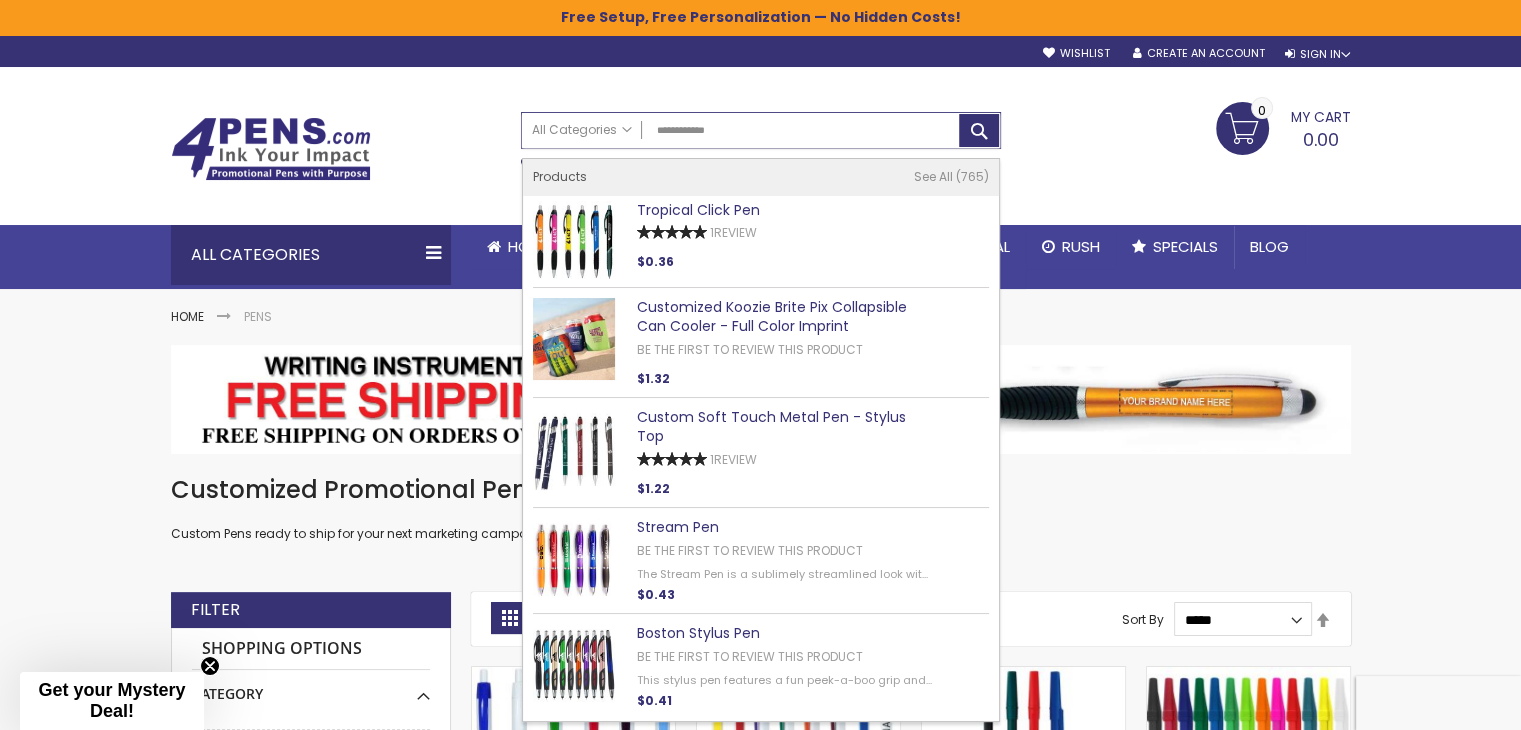 type on "**********" 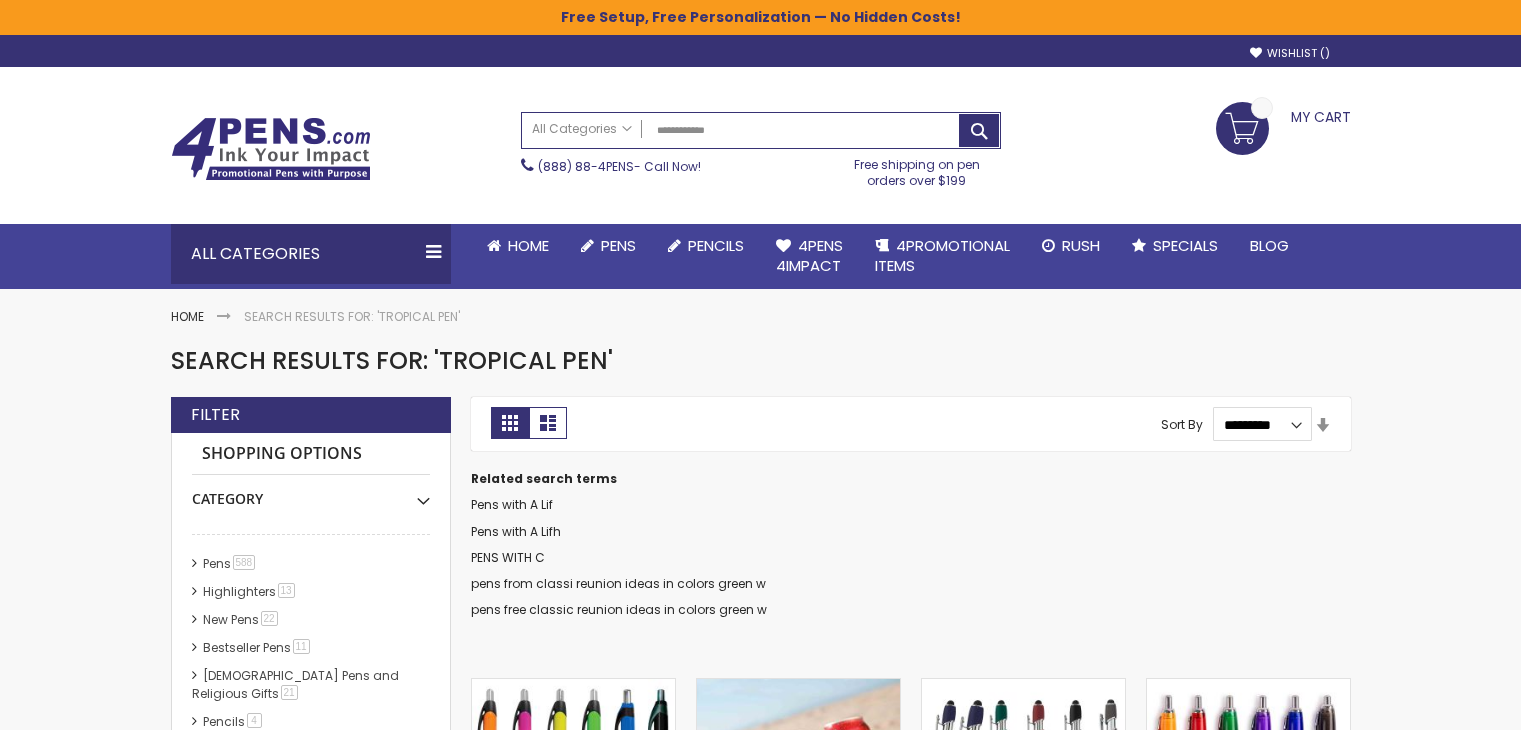 scroll, scrollTop: 0, scrollLeft: 0, axis: both 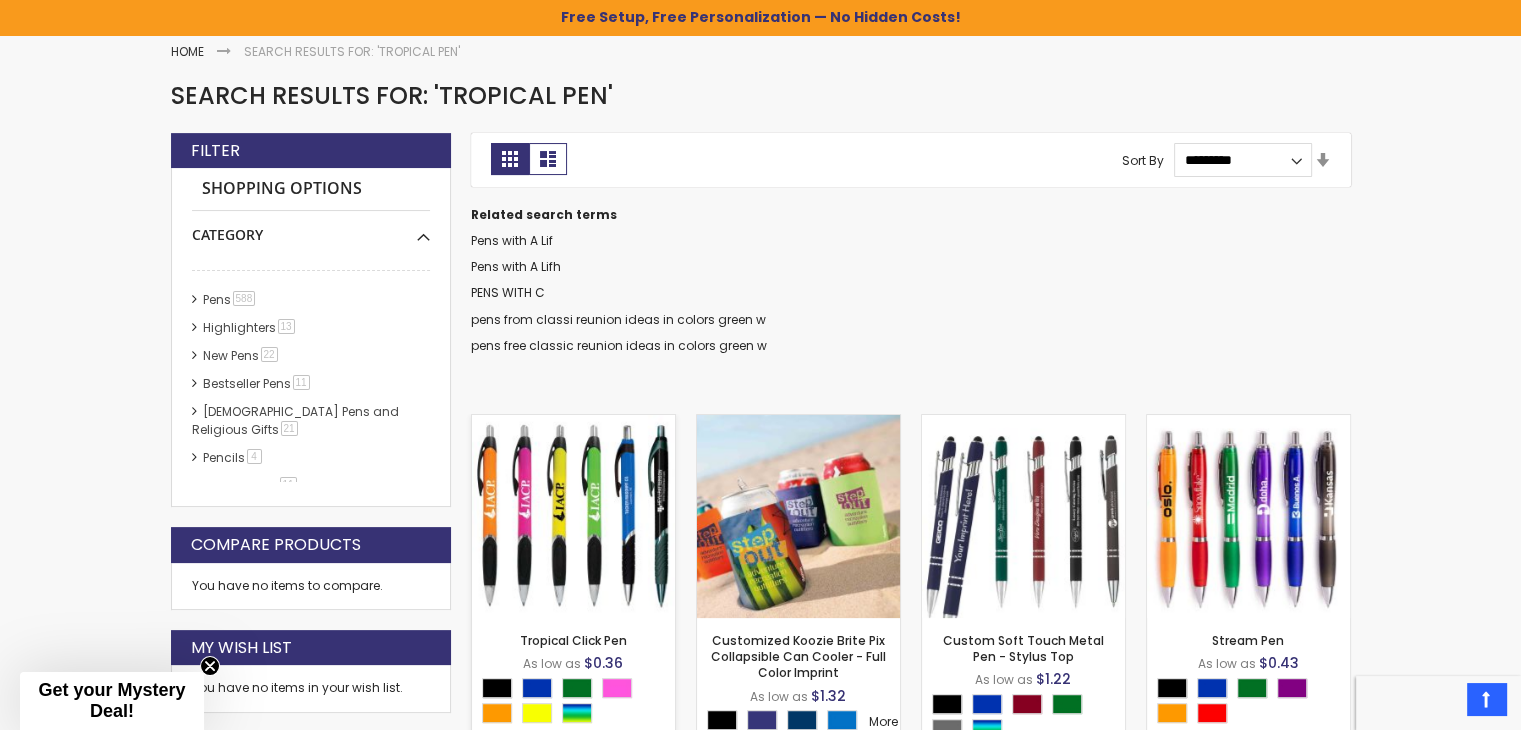 click at bounding box center (573, 516) 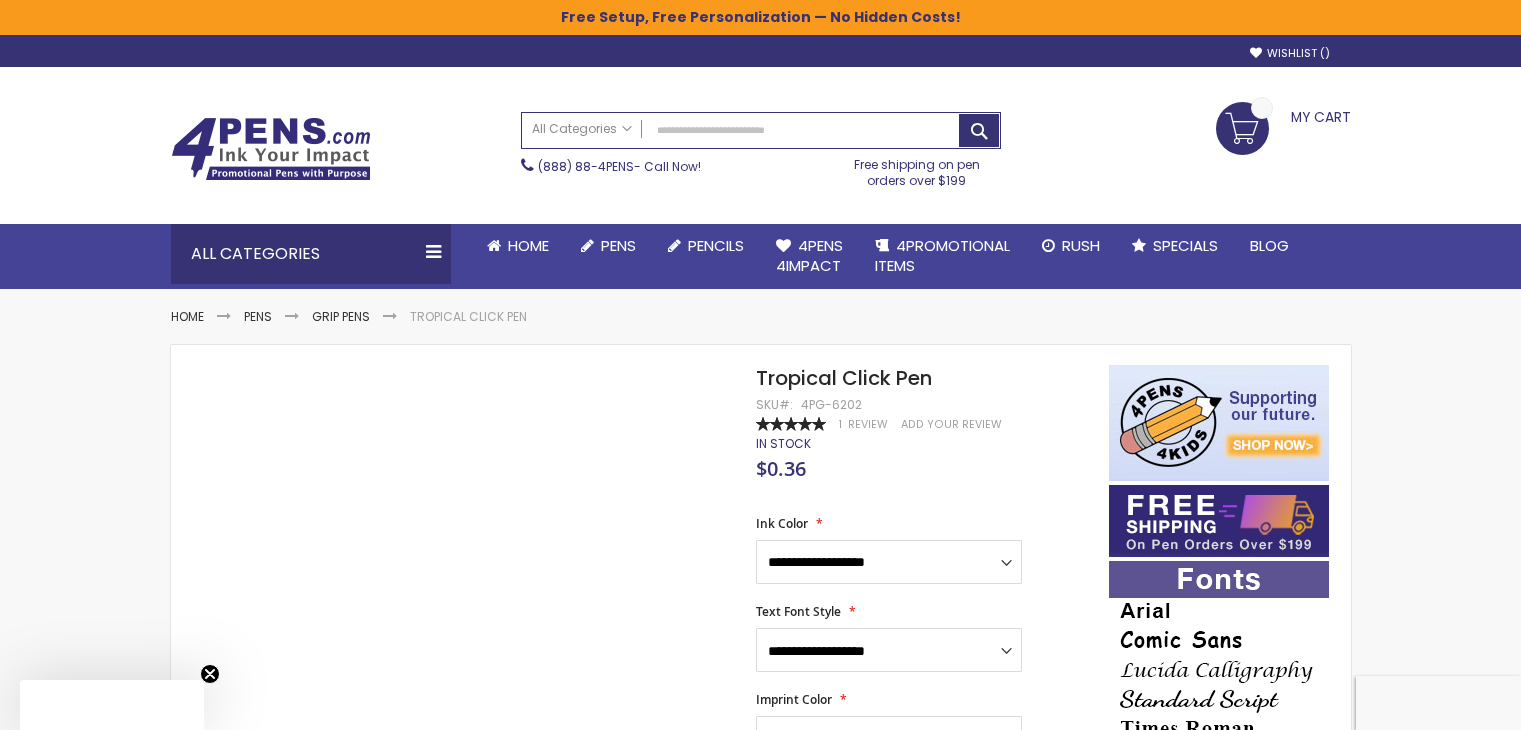 scroll, scrollTop: 0, scrollLeft: 0, axis: both 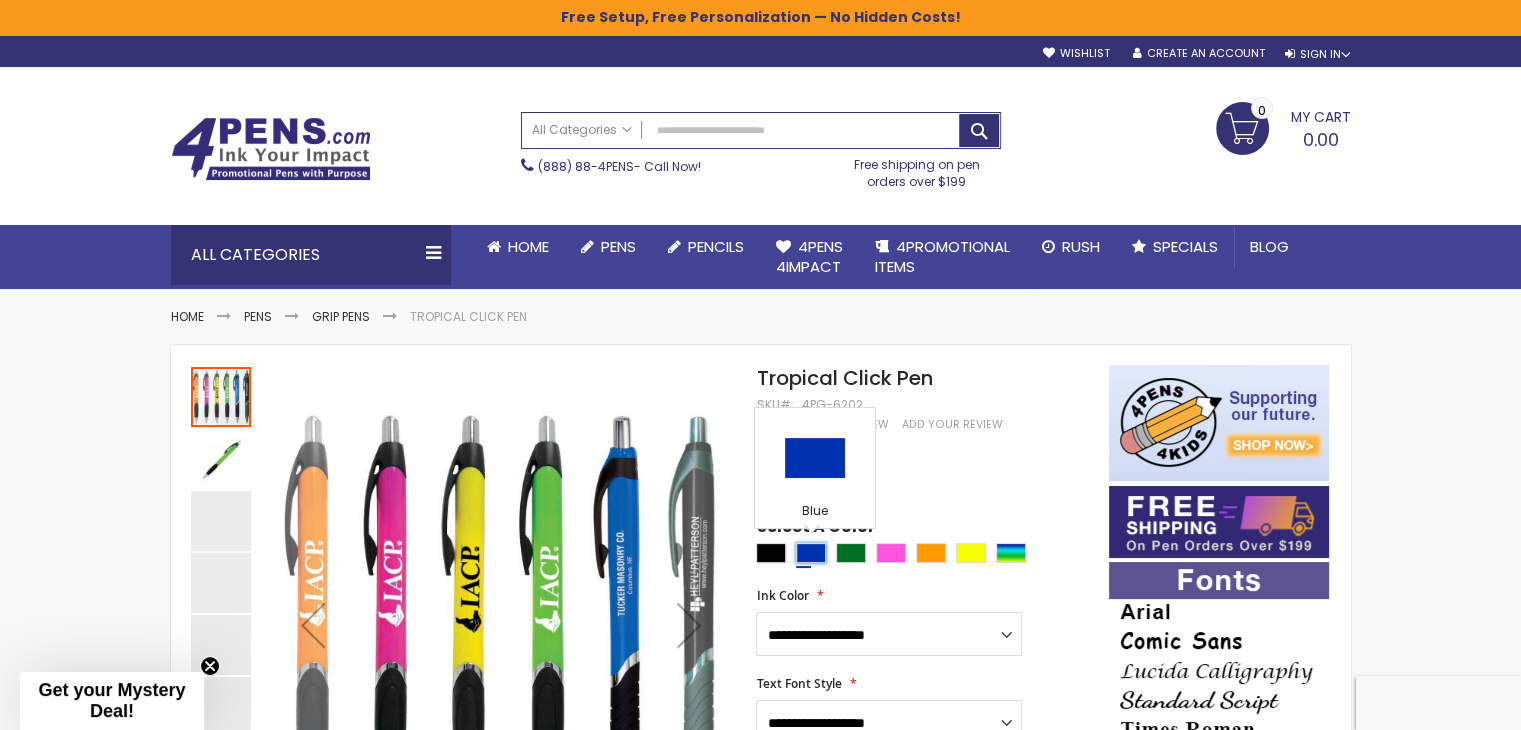 click at bounding box center [811, 553] 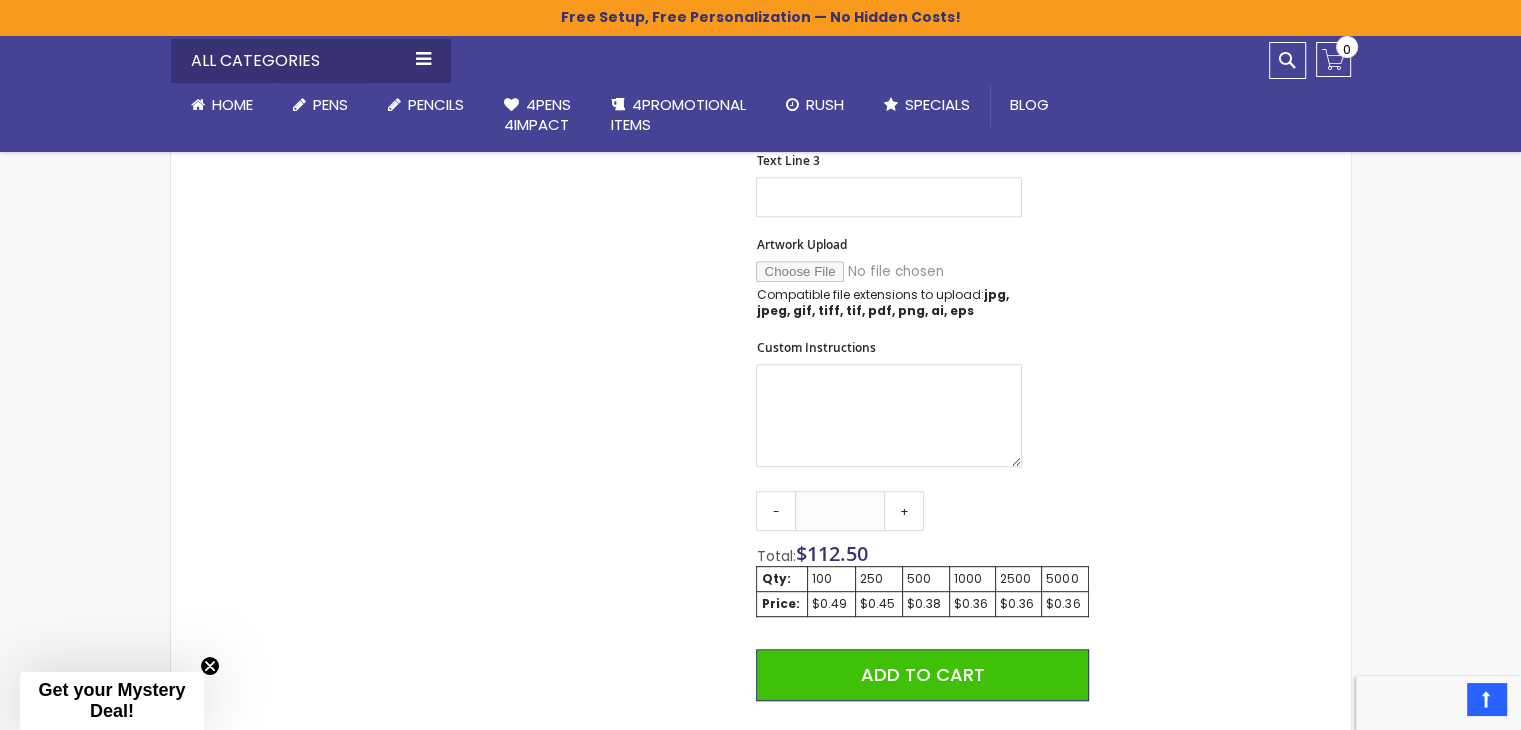 scroll, scrollTop: 900, scrollLeft: 0, axis: vertical 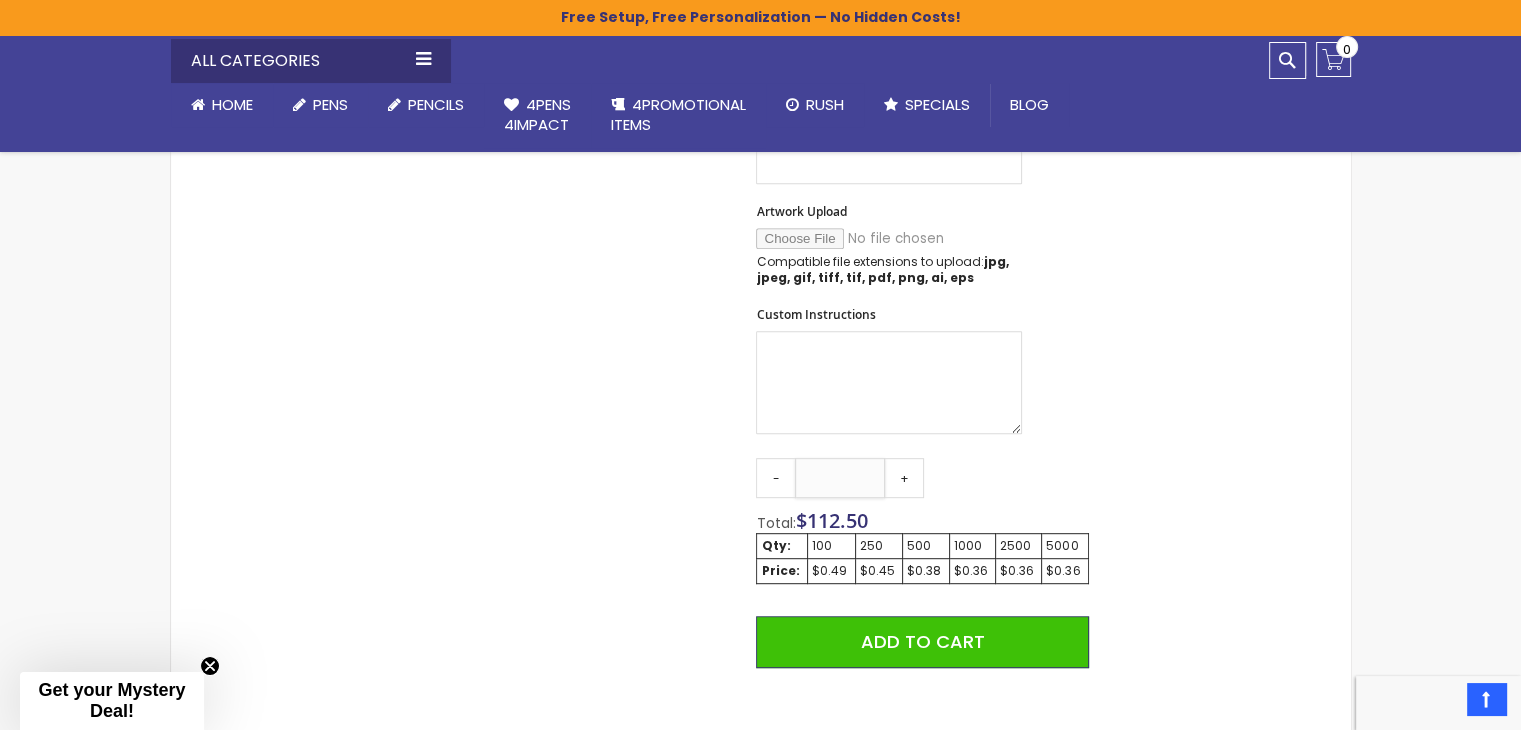 click on "***" at bounding box center [840, 478] 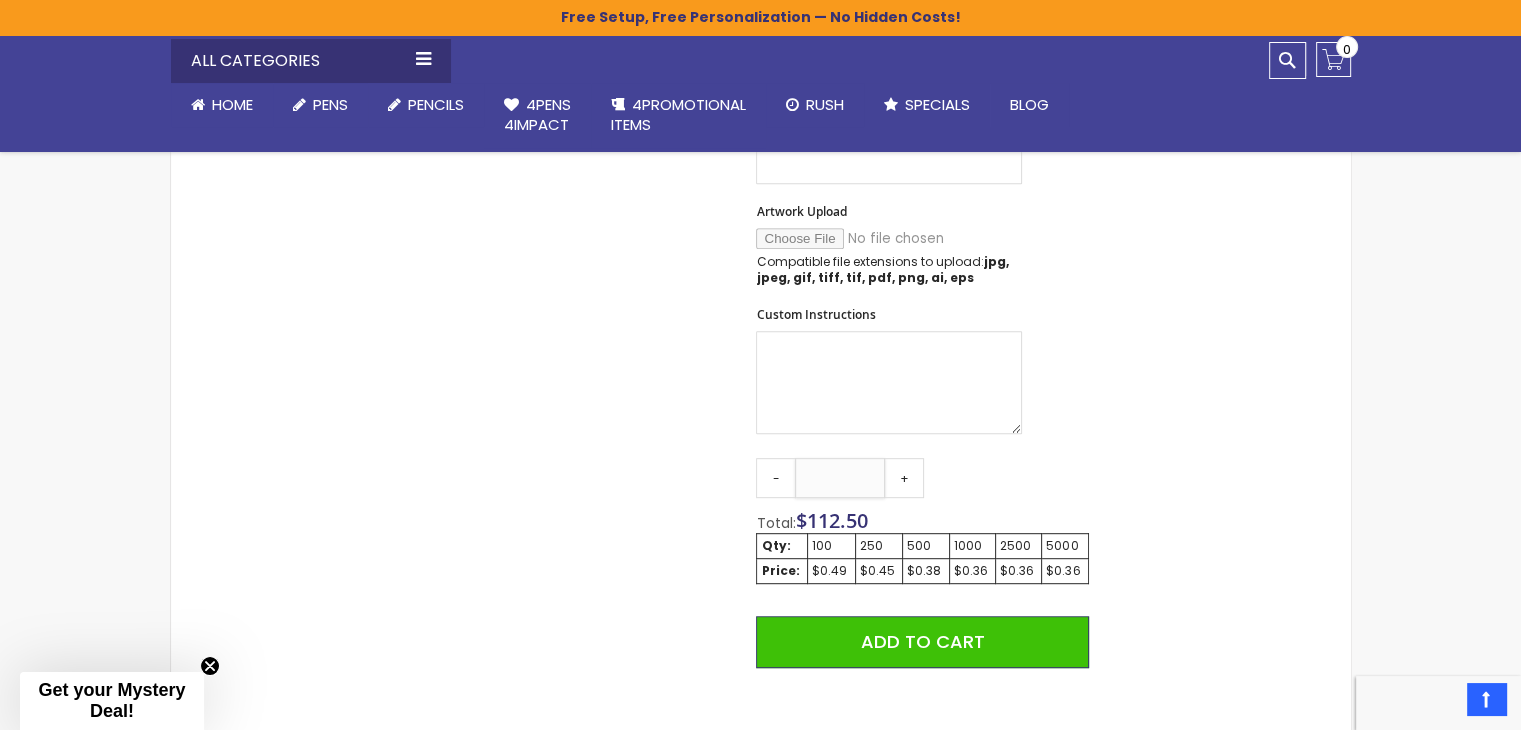 drag, startPoint x: 865, startPoint y: 479, endPoint x: 821, endPoint y: 481, distance: 44.04543 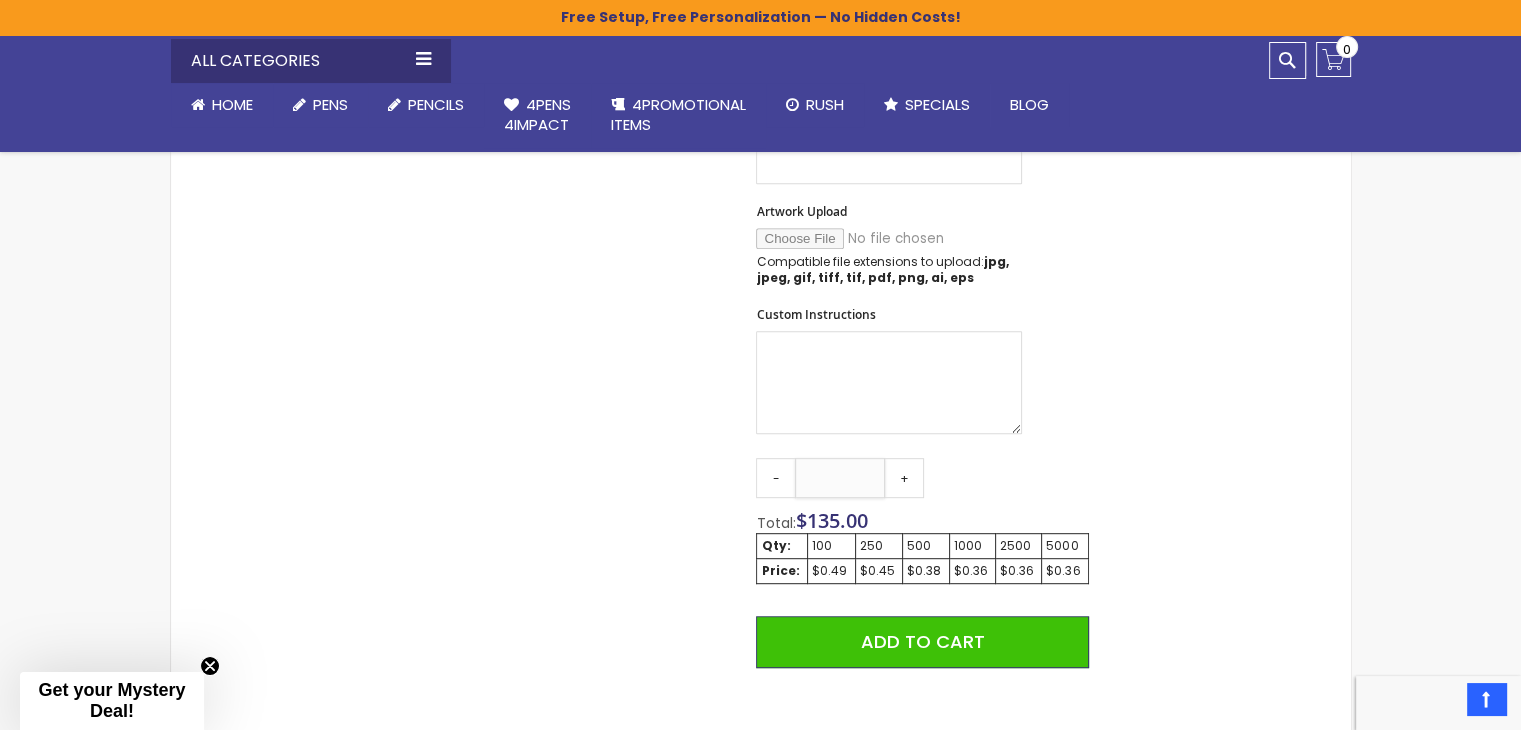 type on "***" 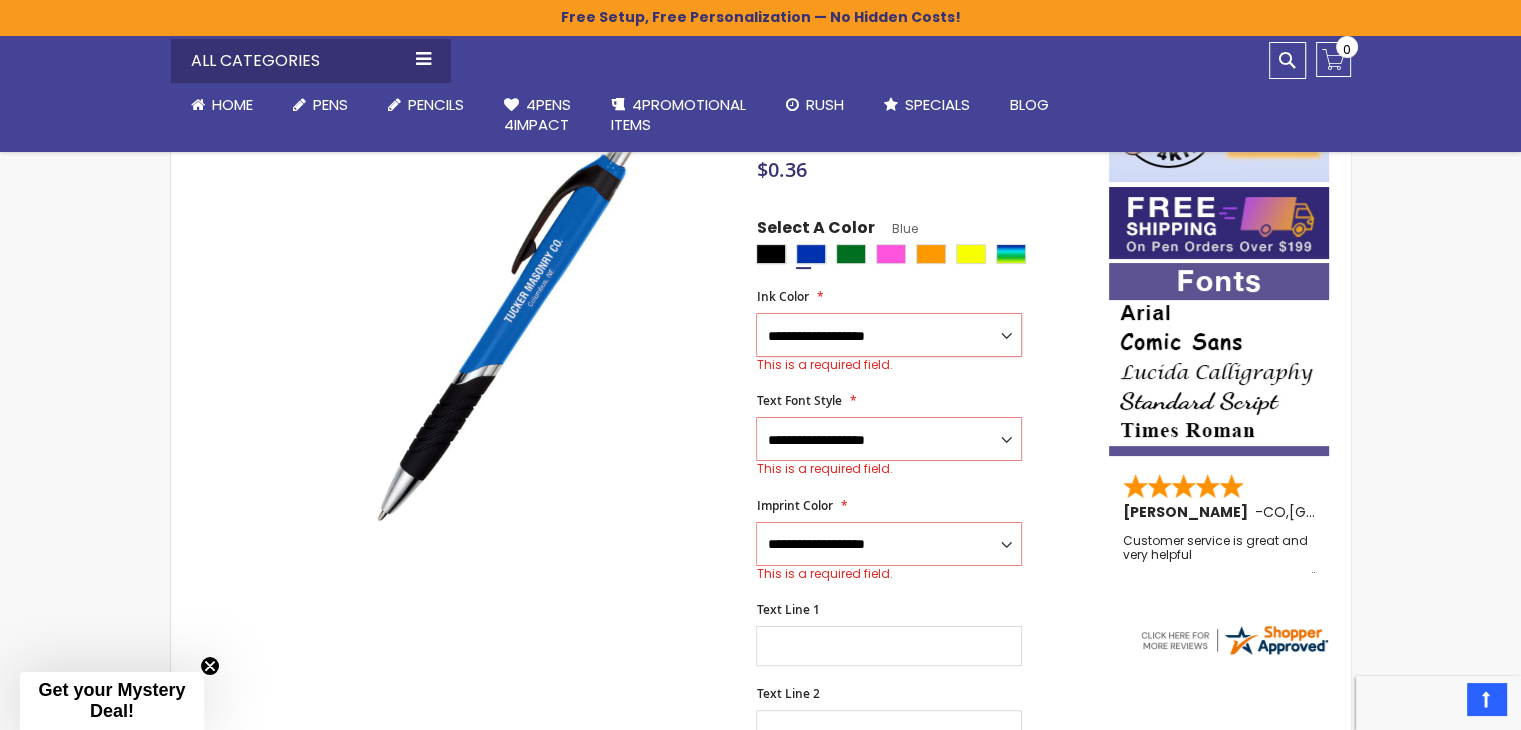 scroll, scrollTop: 0, scrollLeft: 0, axis: both 